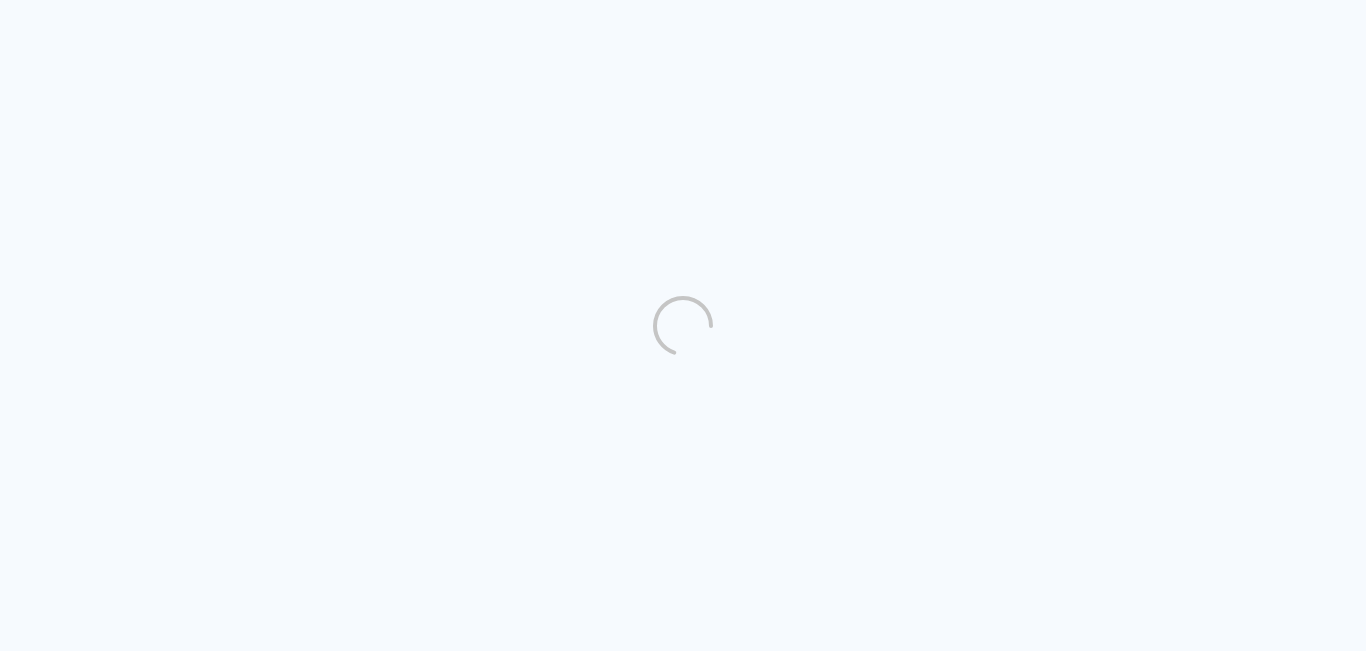 scroll, scrollTop: 0, scrollLeft: 0, axis: both 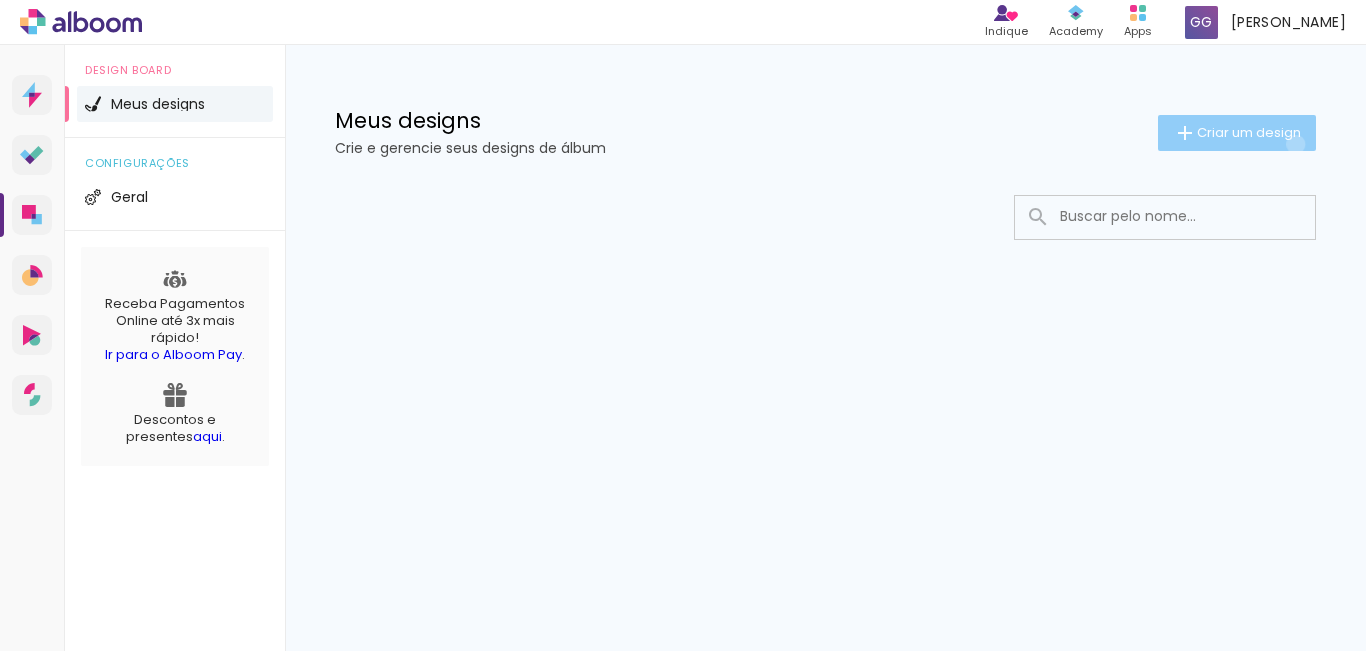 click on "Criar um design" 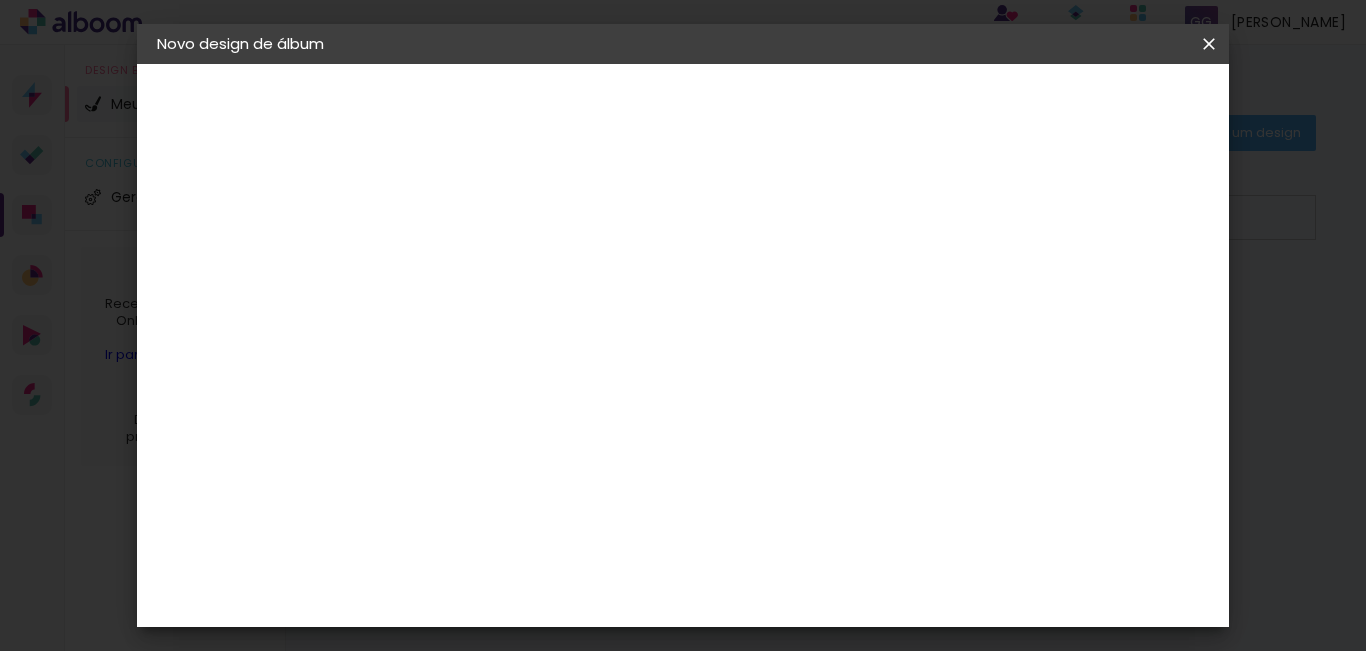 click at bounding box center (484, 268) 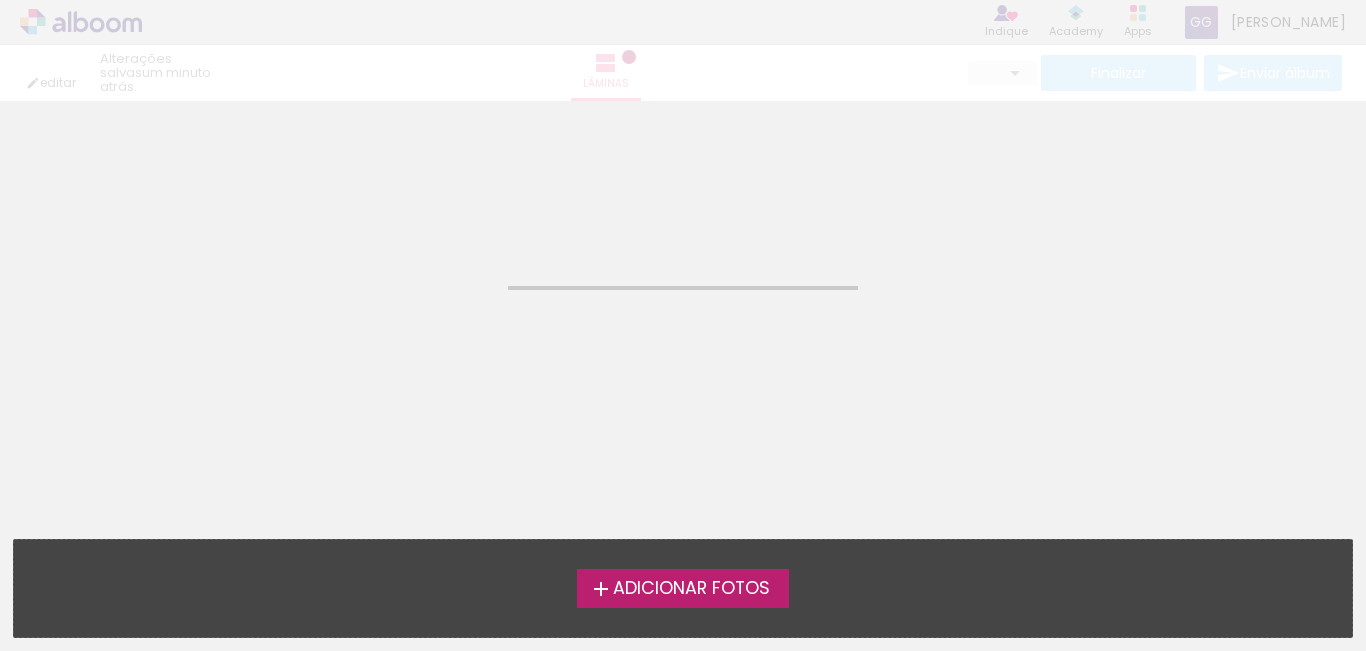 click on "Adicionar Fotos" at bounding box center [691, 589] 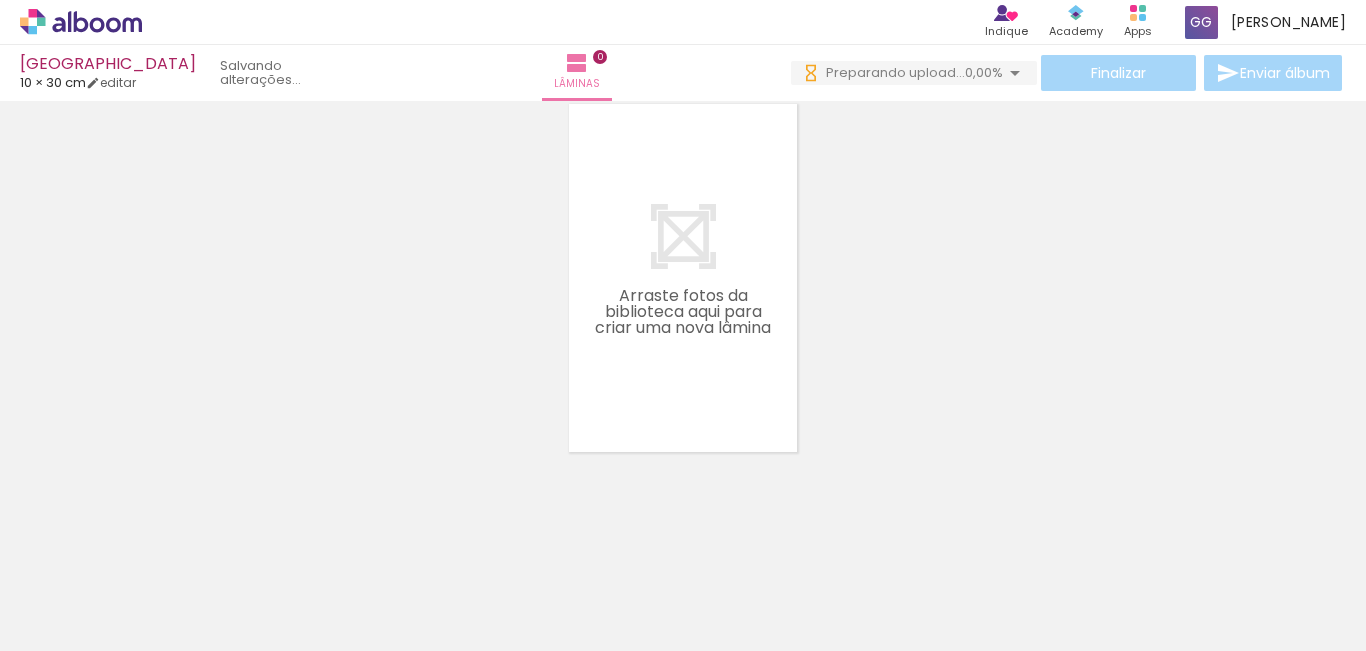 scroll, scrollTop: 63, scrollLeft: 0, axis: vertical 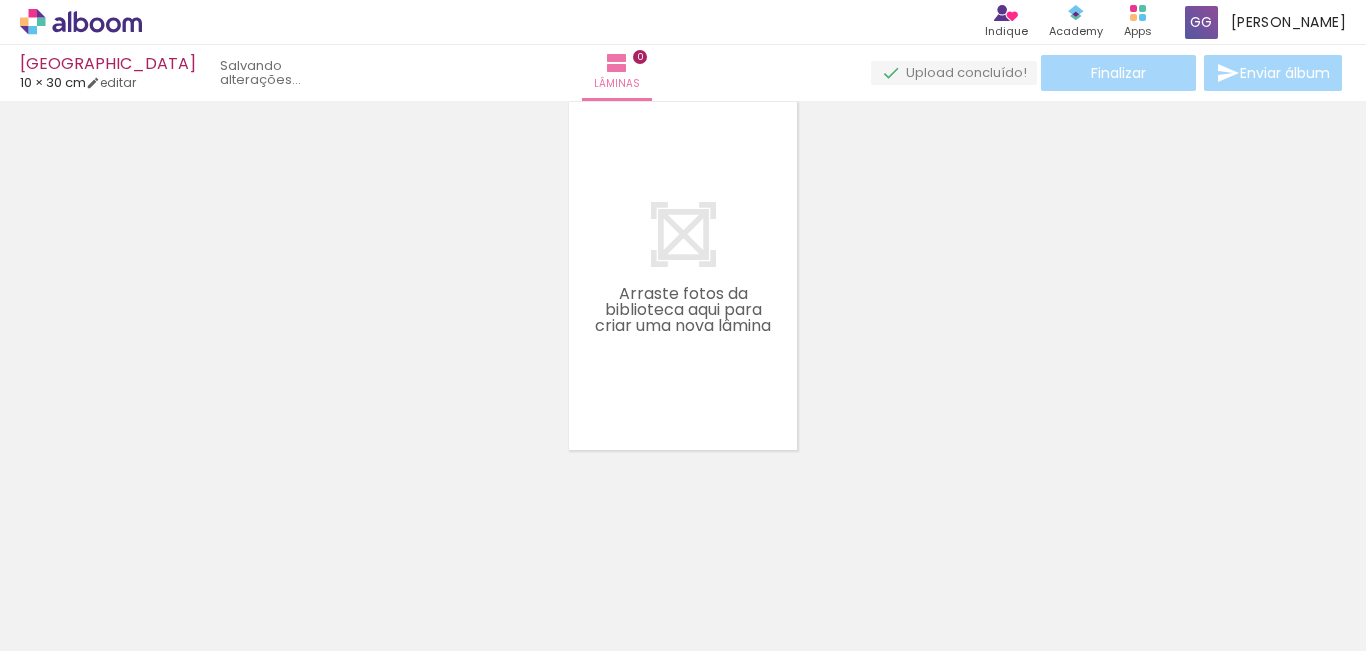 click at bounding box center [29, 624] 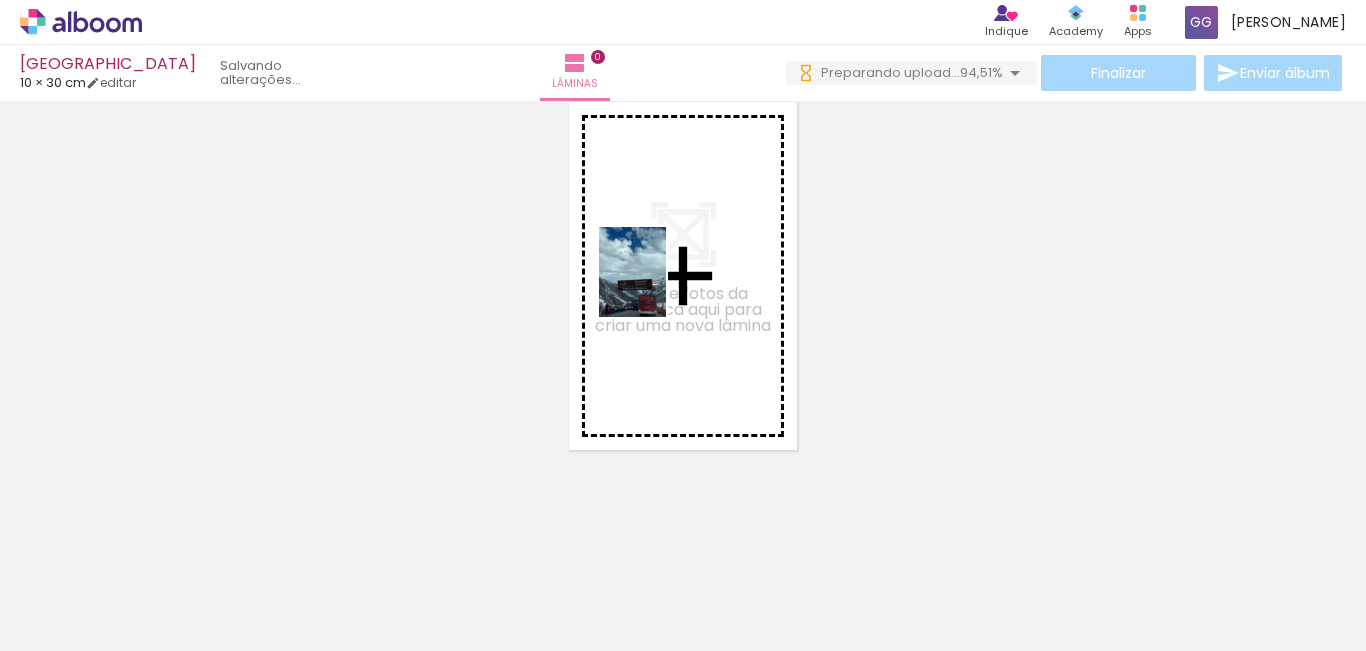 drag, startPoint x: 341, startPoint y: 607, endPoint x: 659, endPoint y: 287, distance: 451.13635 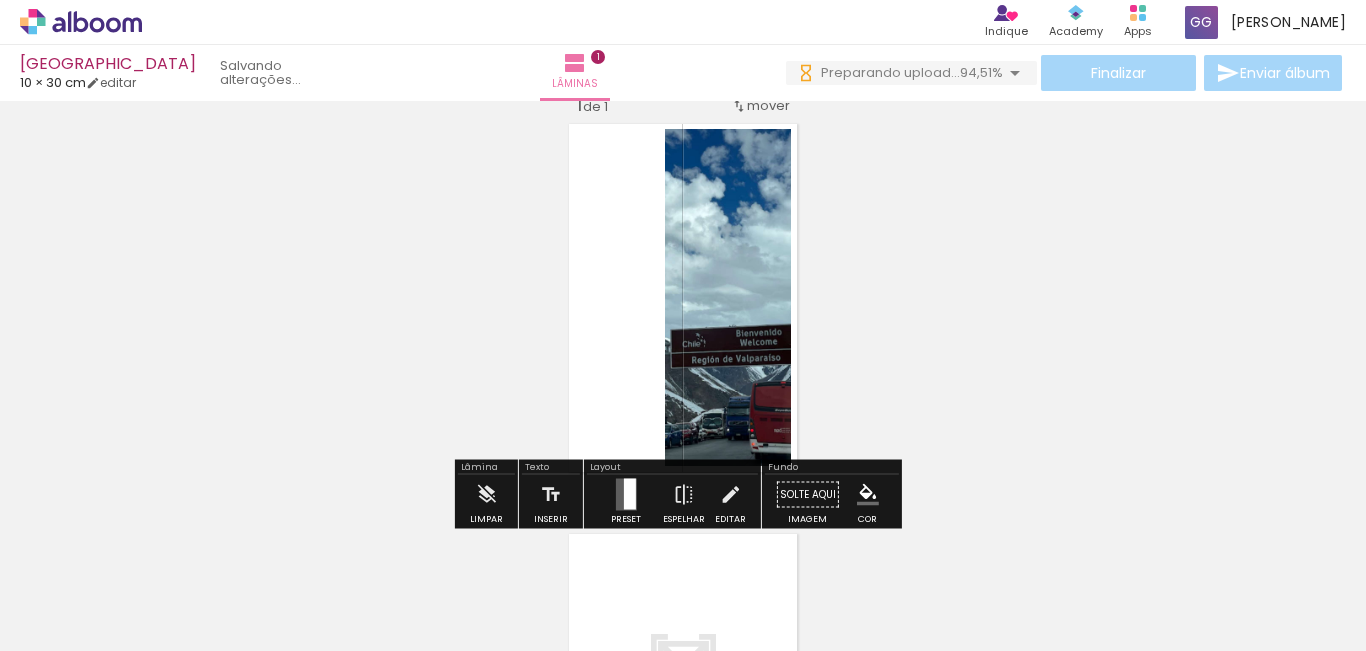 scroll, scrollTop: 26, scrollLeft: 0, axis: vertical 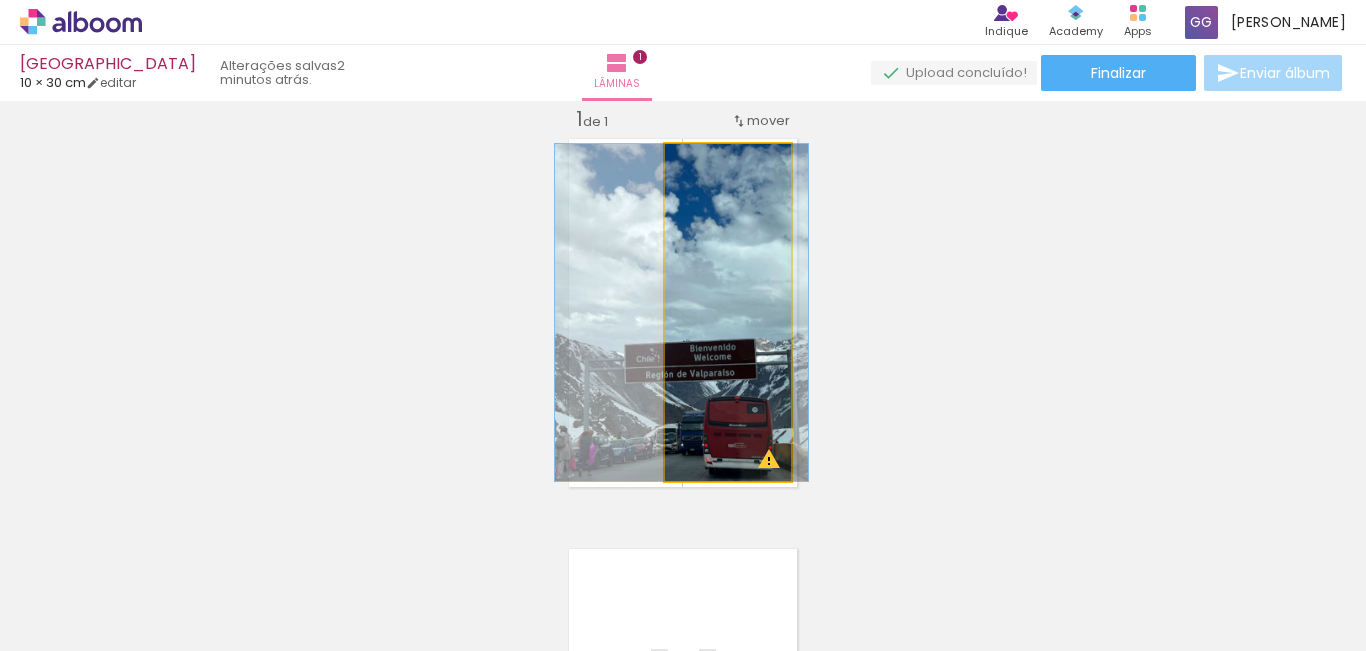 drag, startPoint x: 711, startPoint y: 316, endPoint x: 667, endPoint y: 302, distance: 46.173584 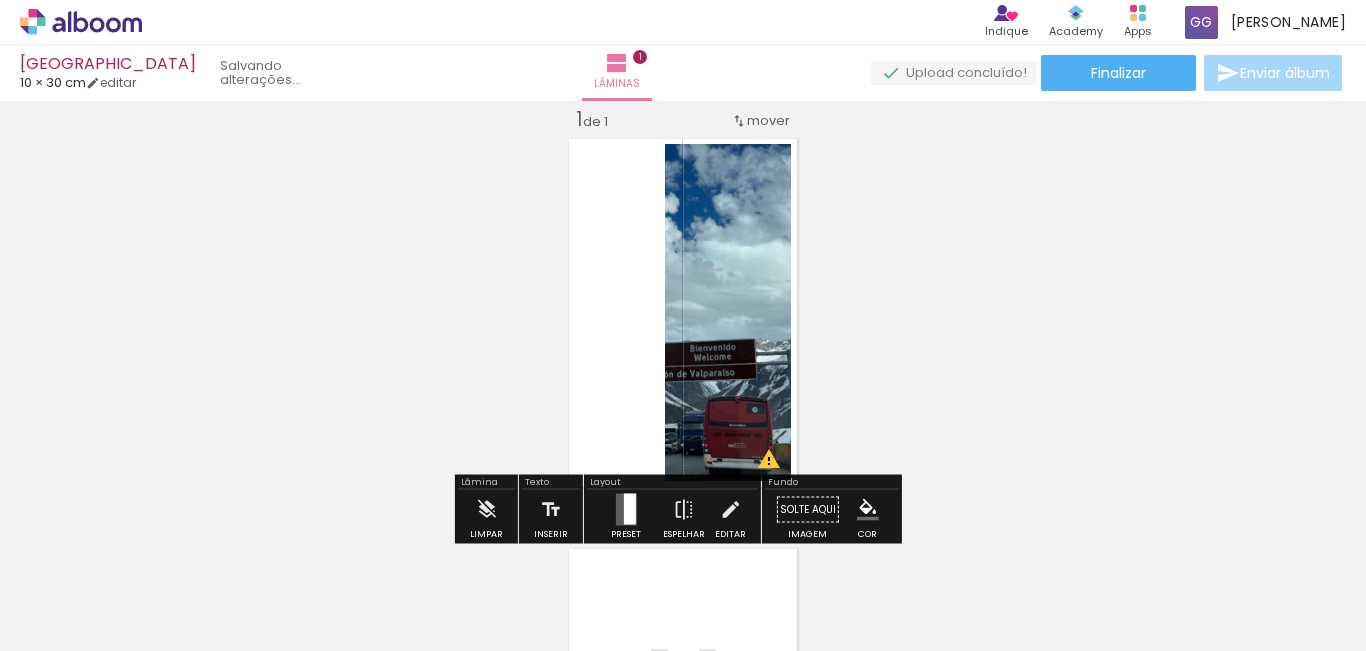 click 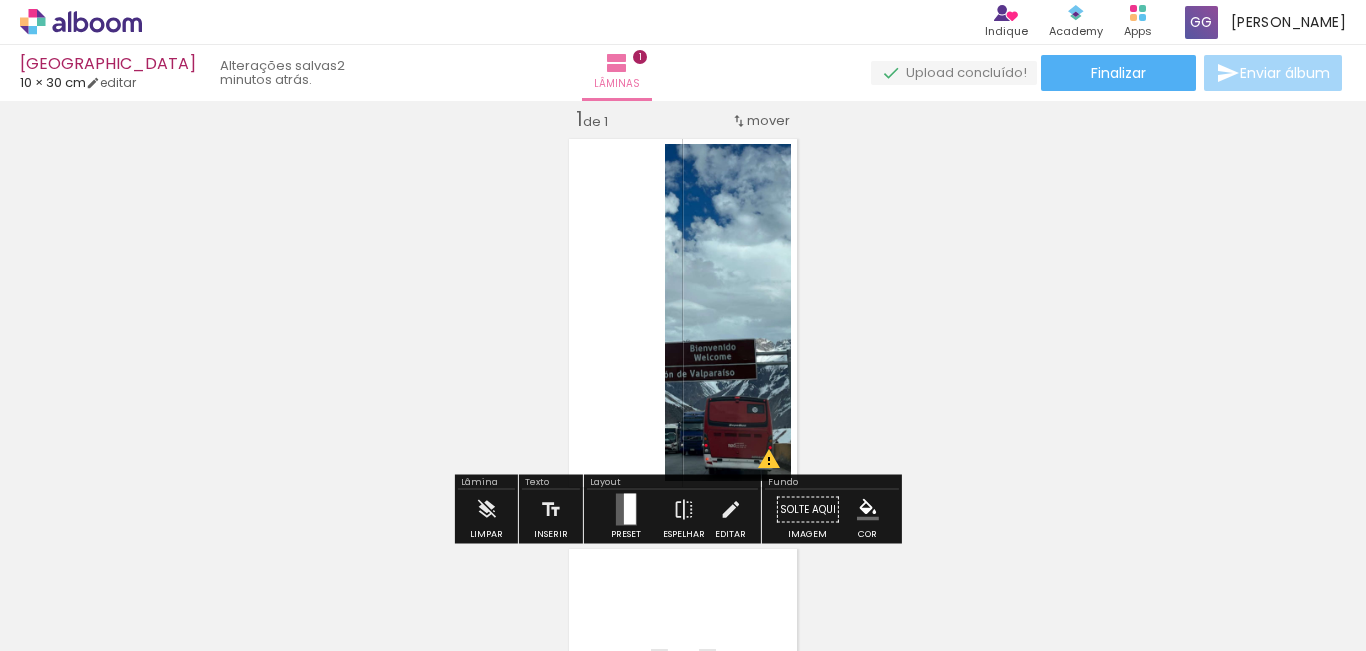 click 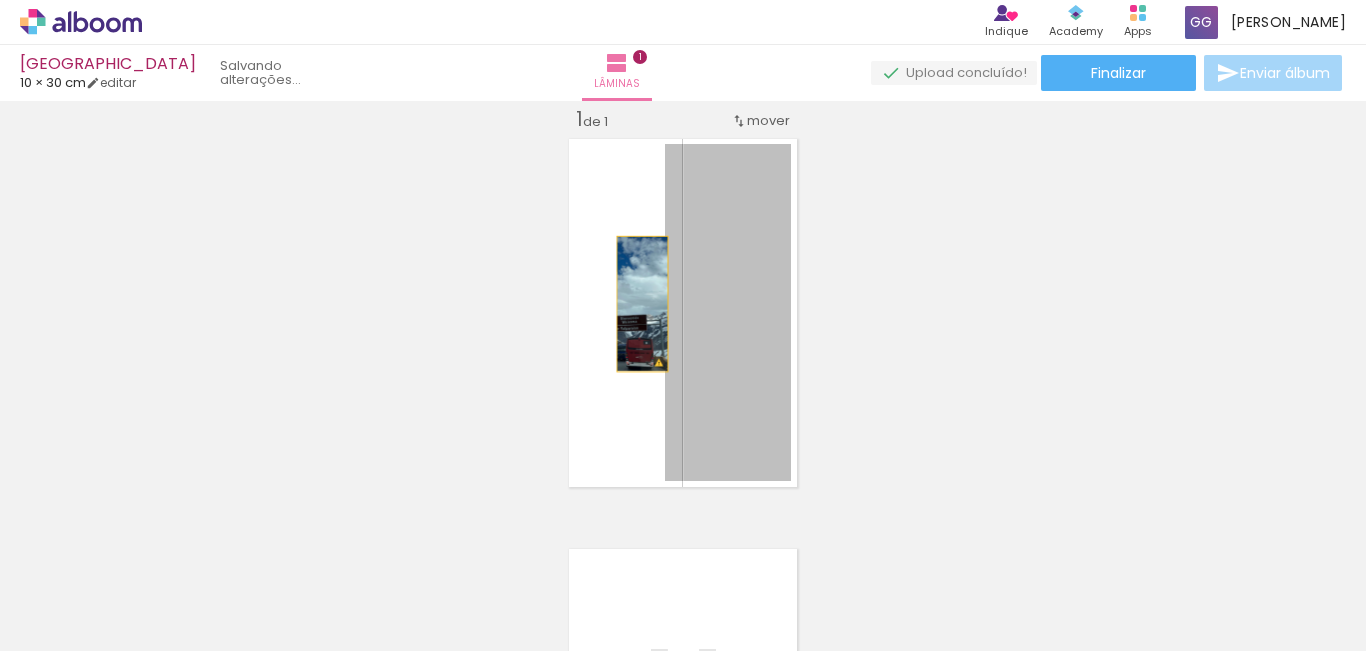drag, startPoint x: 675, startPoint y: 299, endPoint x: 635, endPoint y: 304, distance: 40.311287 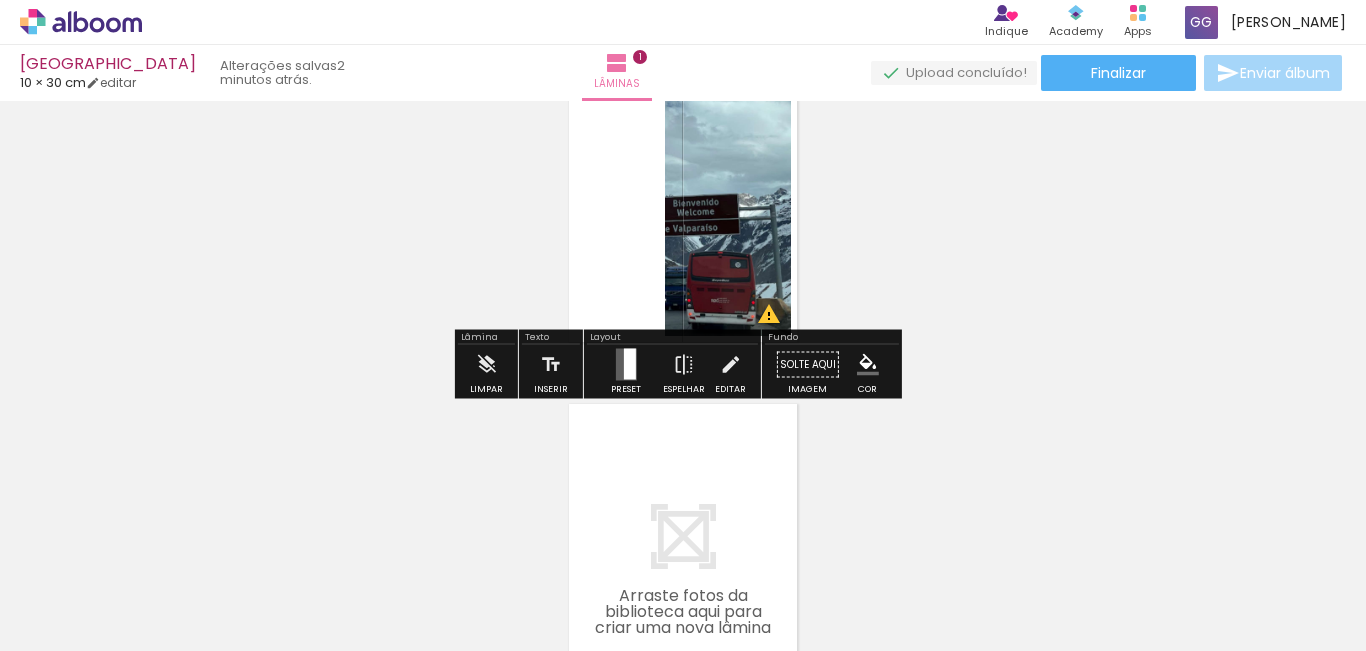 scroll, scrollTop: 126, scrollLeft: 0, axis: vertical 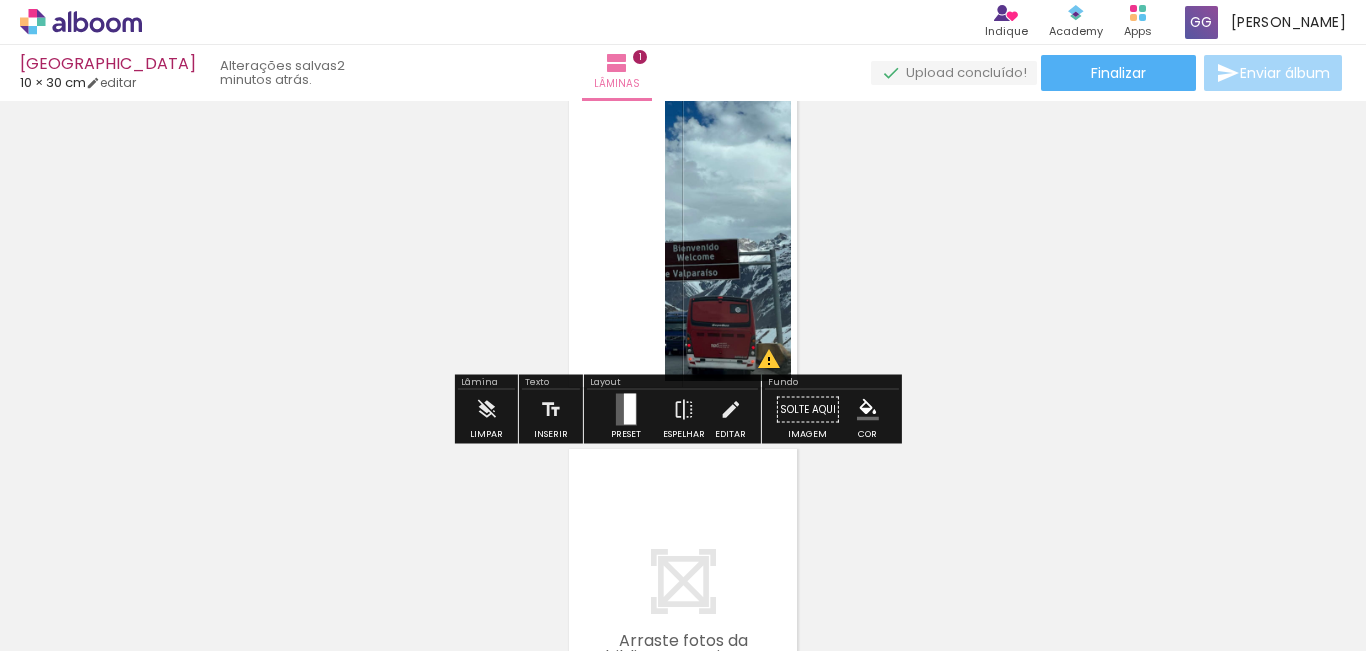 click on "Limpar" at bounding box center (486, 415) 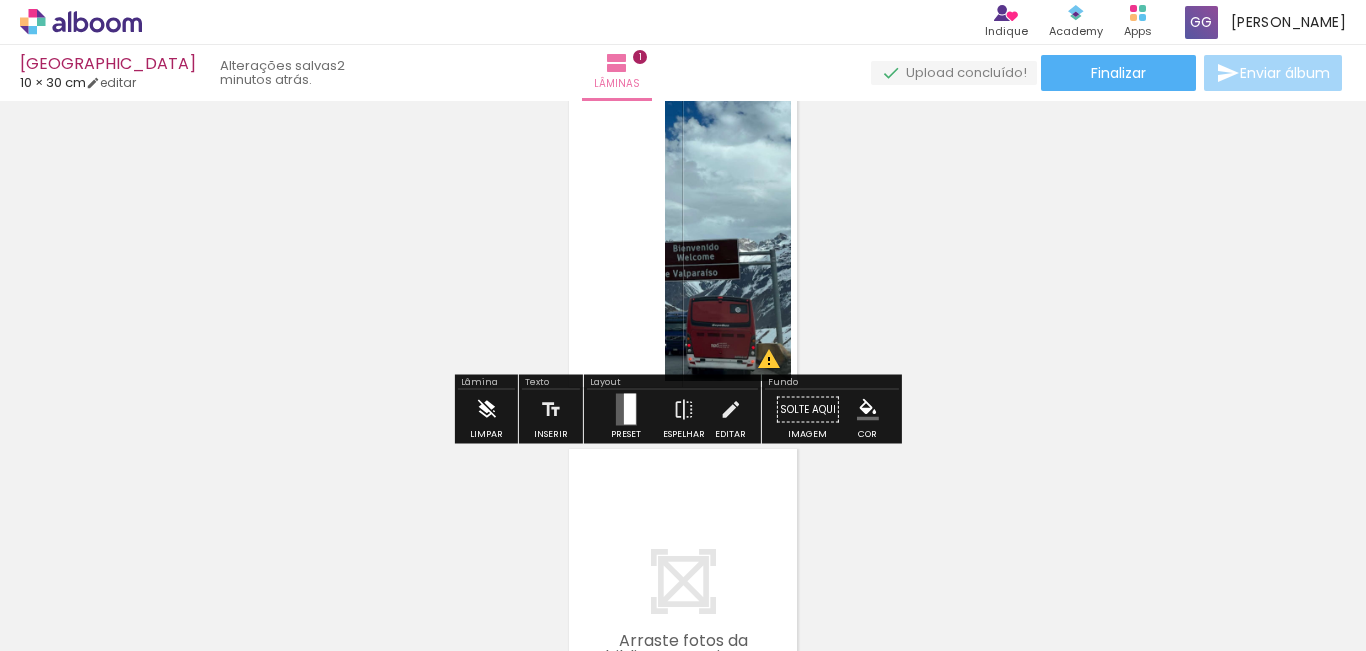 click at bounding box center [486, 410] 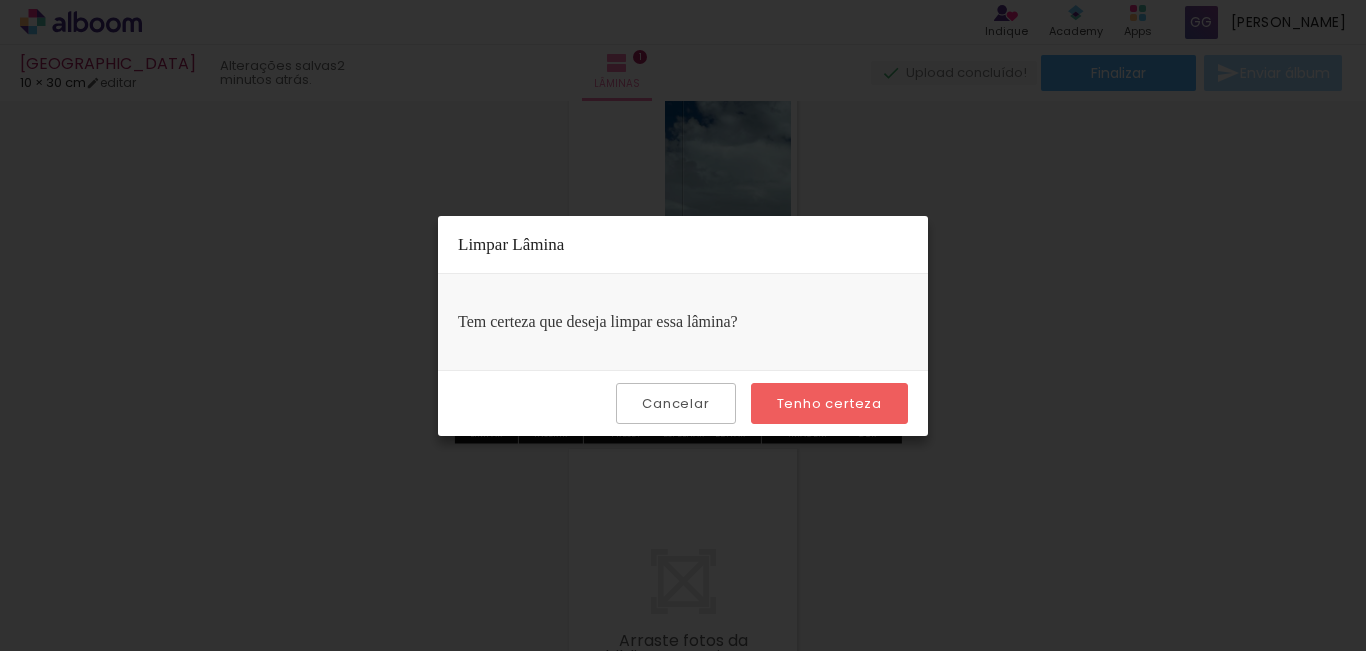 click on "Tenho certeza" at bounding box center (0, 0) 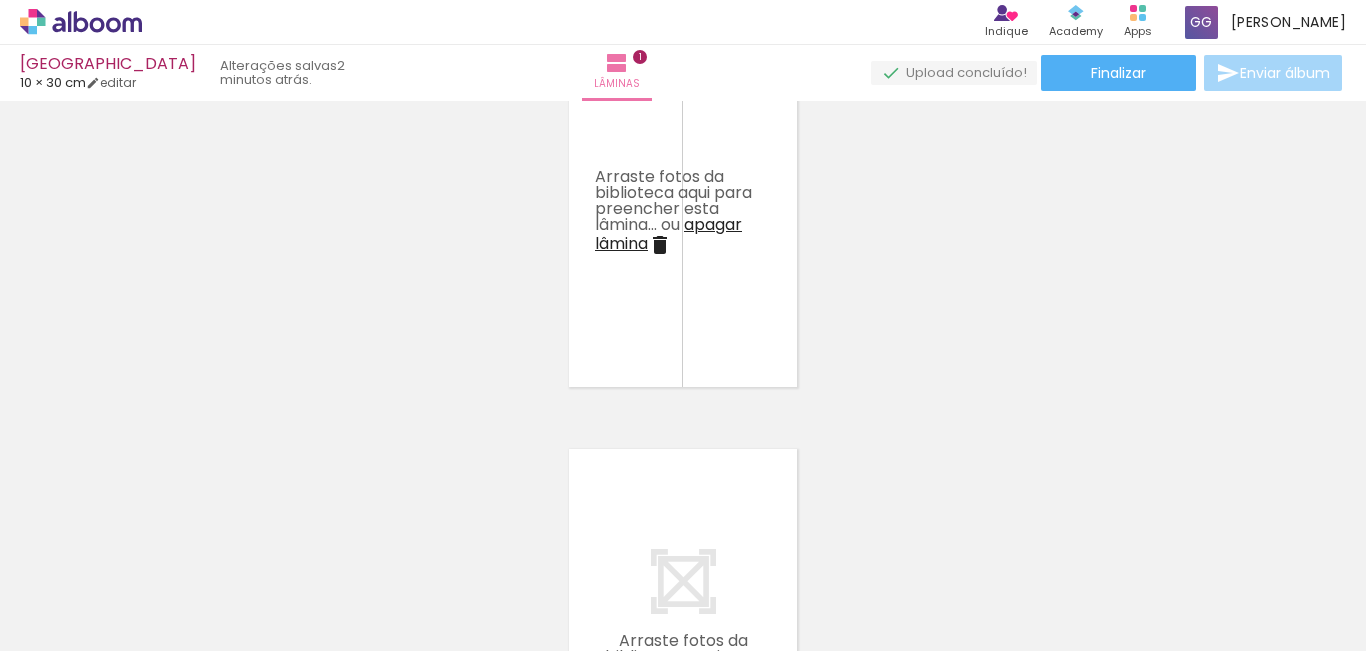 scroll, scrollTop: 26, scrollLeft: 0, axis: vertical 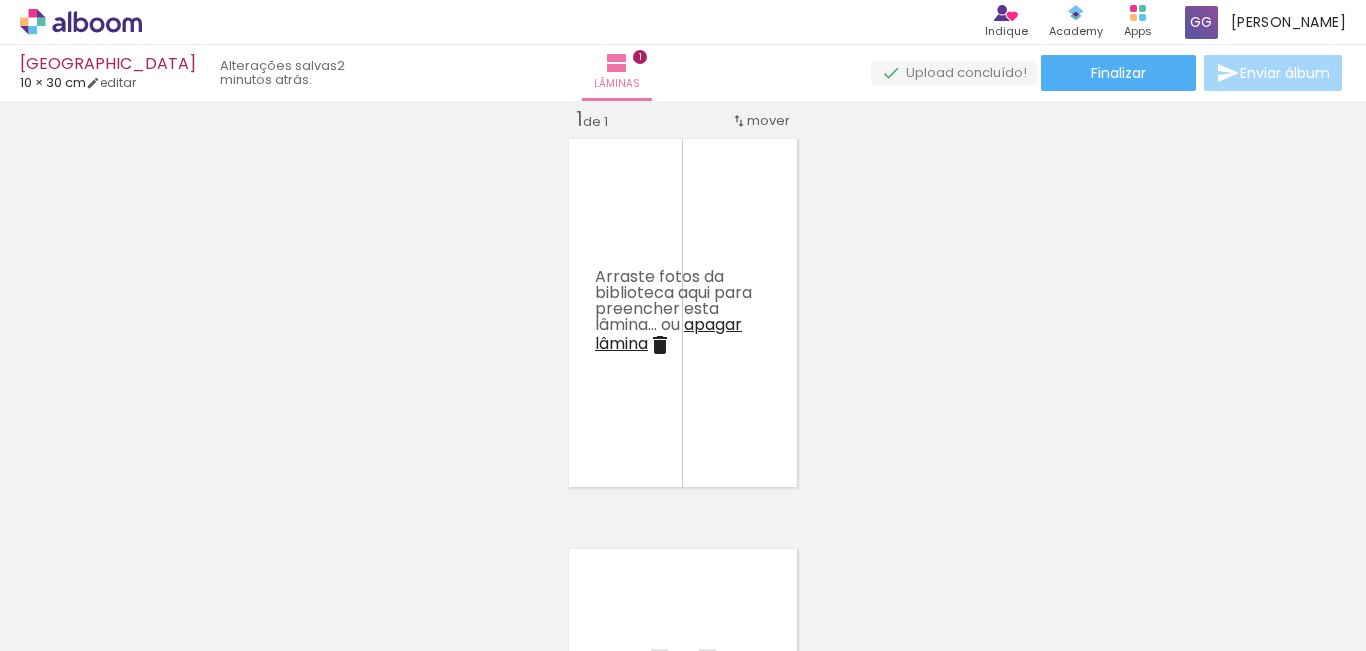 click on "apagar lâmina" at bounding box center [668, 334] 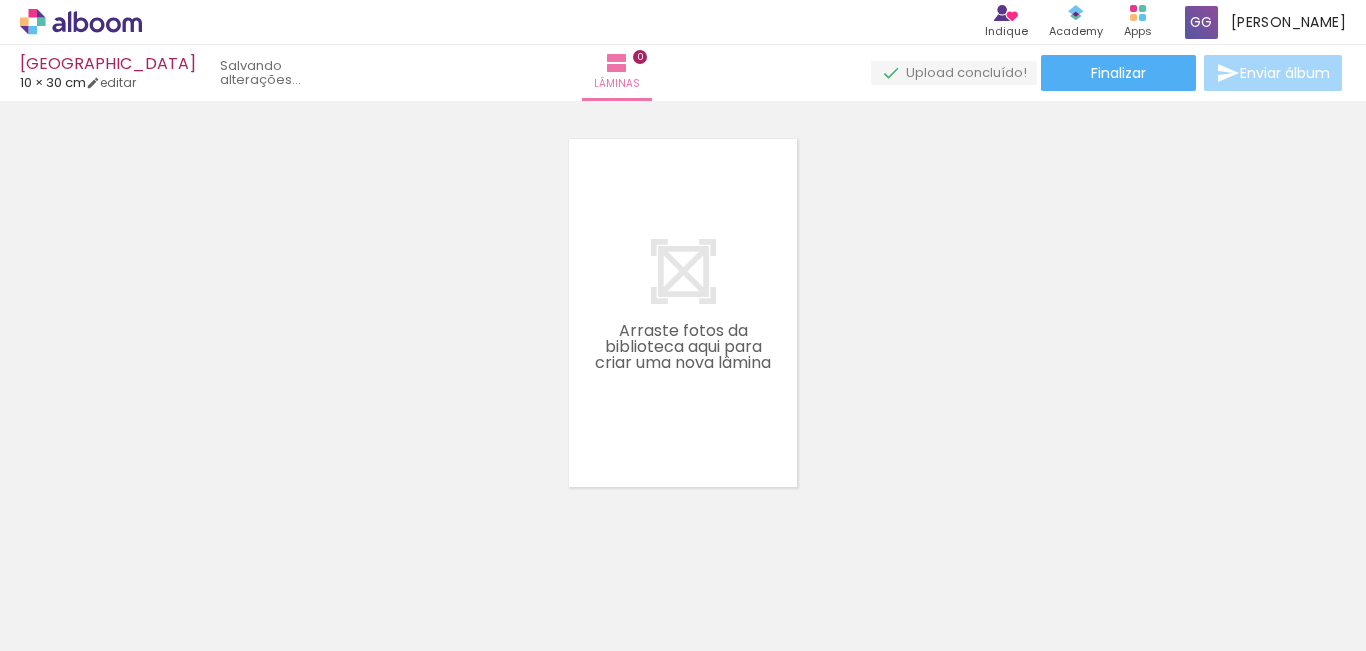 scroll, scrollTop: 0, scrollLeft: 0, axis: both 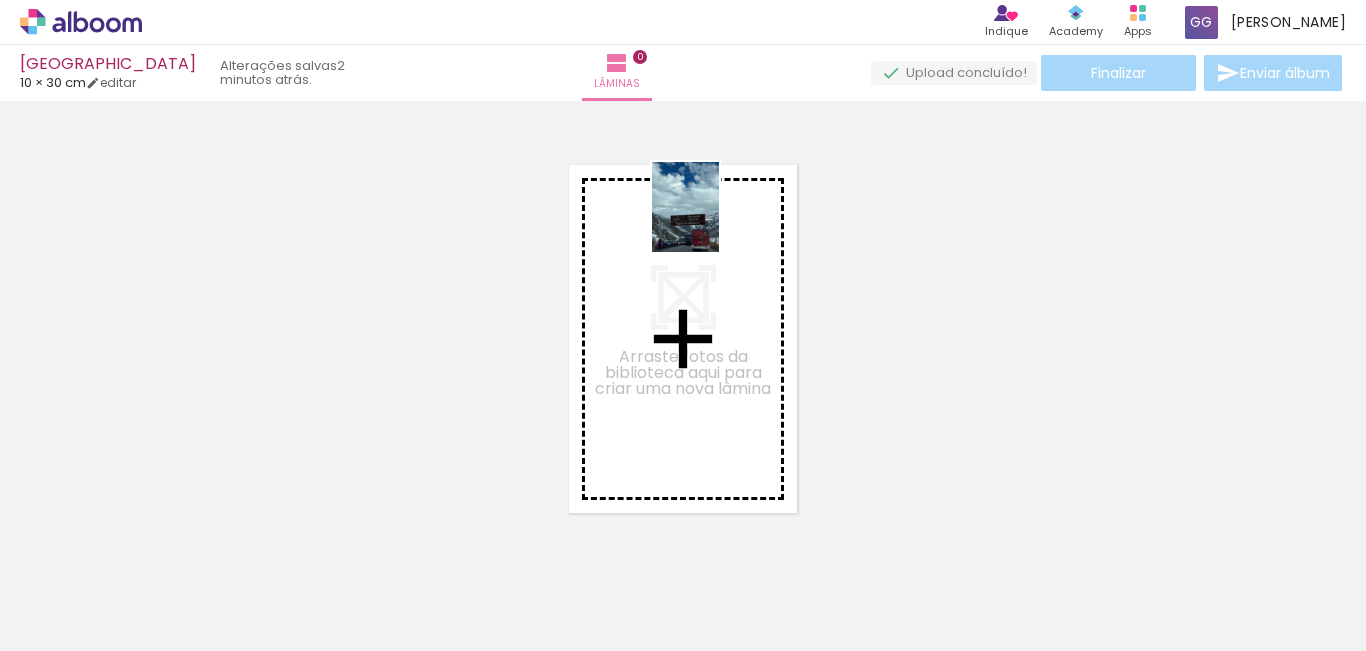 drag, startPoint x: 325, startPoint y: 583, endPoint x: 712, endPoint y: 222, distance: 529.2353 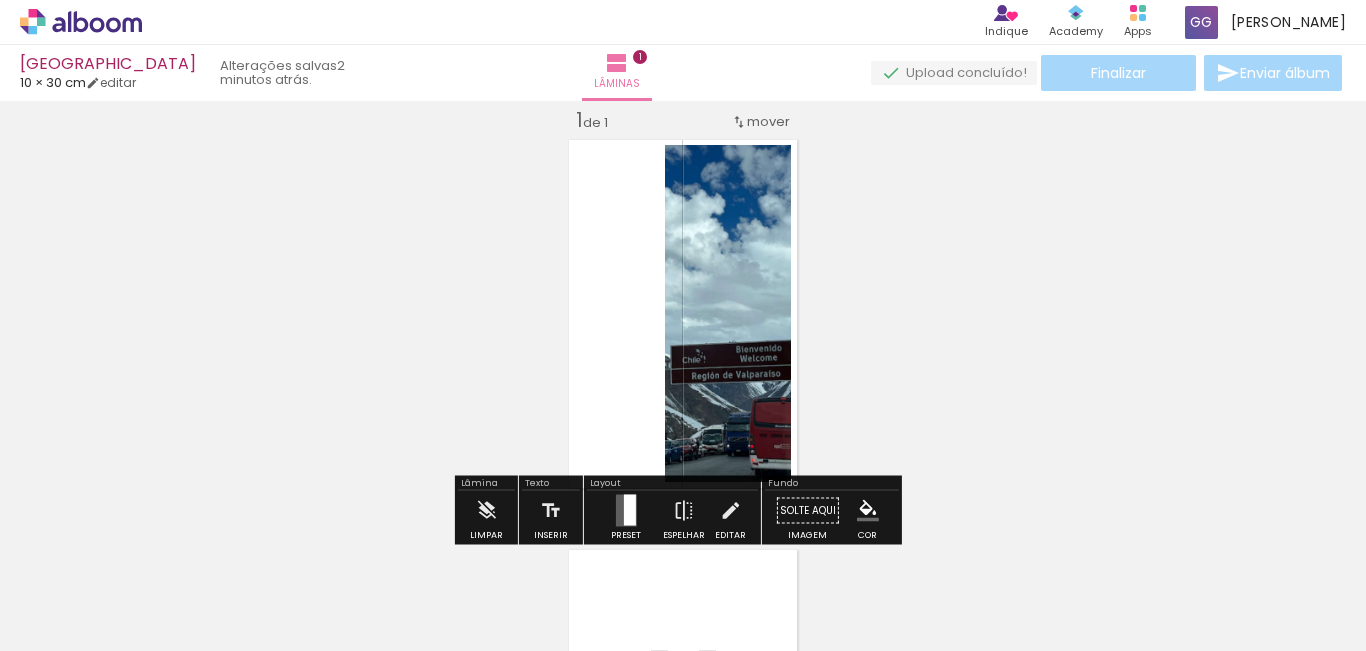 scroll, scrollTop: 26, scrollLeft: 0, axis: vertical 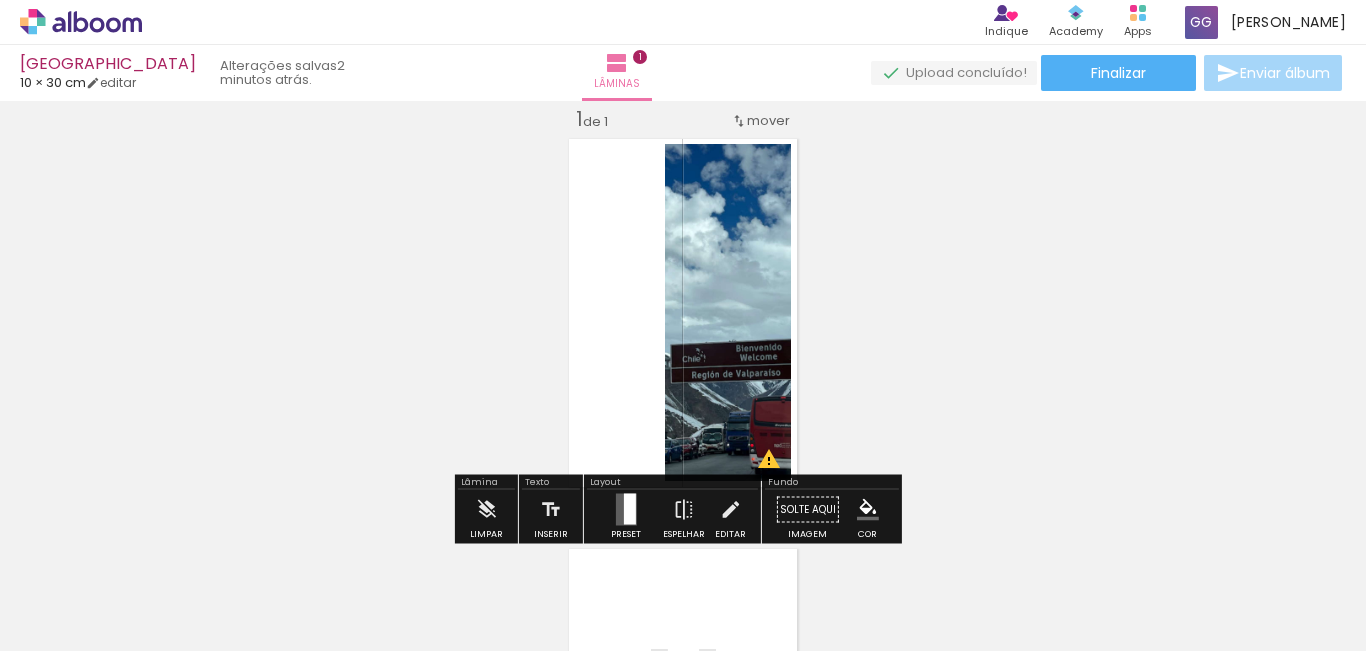 click on "Largura Cor" at bounding box center [729, 196] 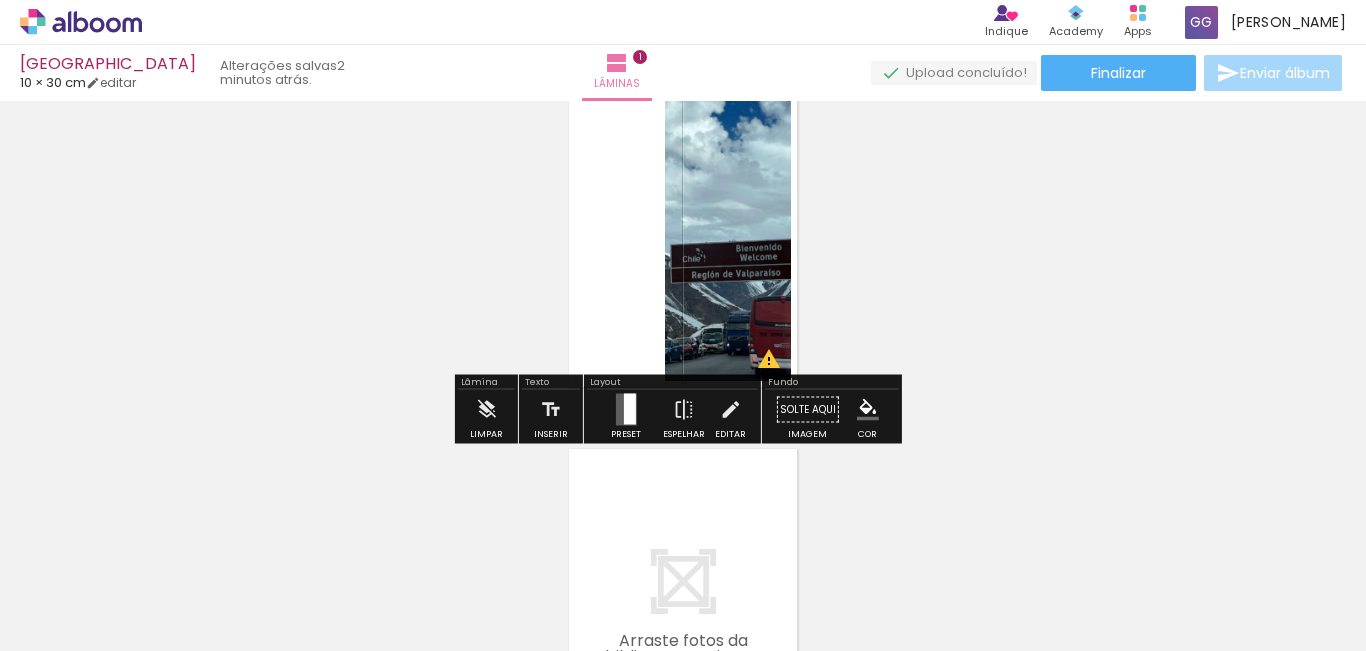 click on "Solte aqui Imagem" at bounding box center (808, 415) 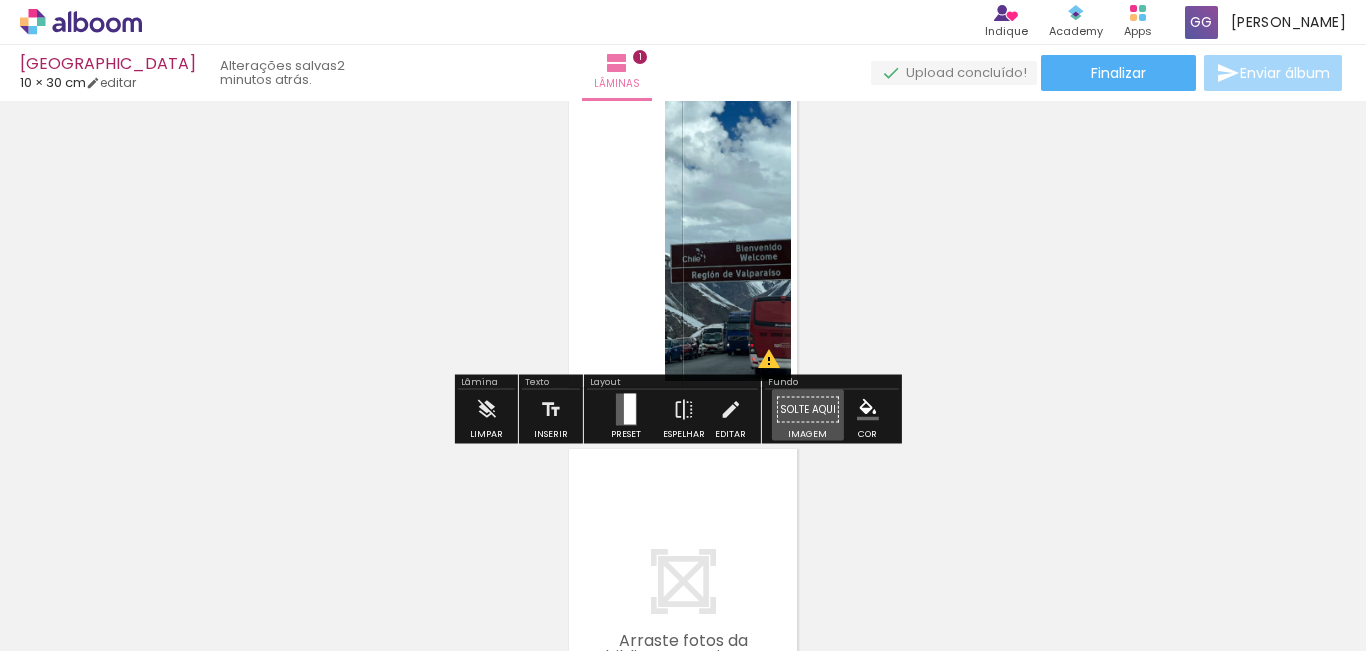 drag, startPoint x: 793, startPoint y: 403, endPoint x: 737, endPoint y: 302, distance: 115.48593 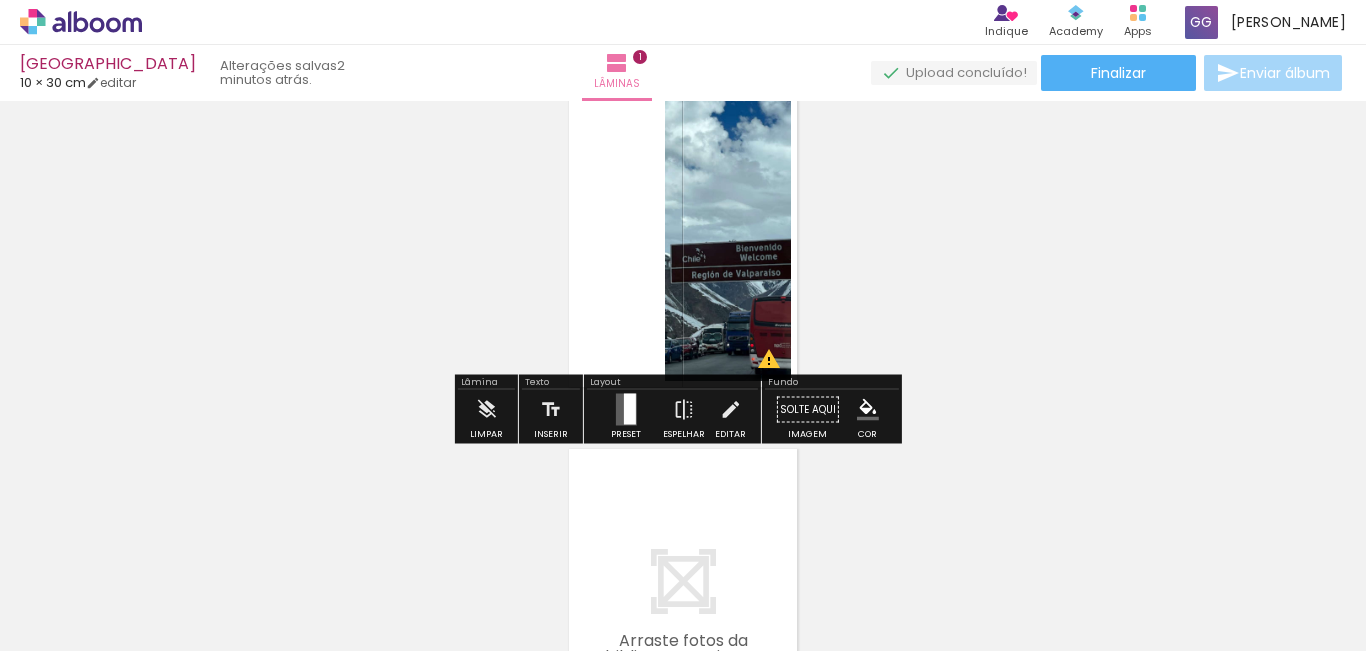 click at bounding box center (629, 409) 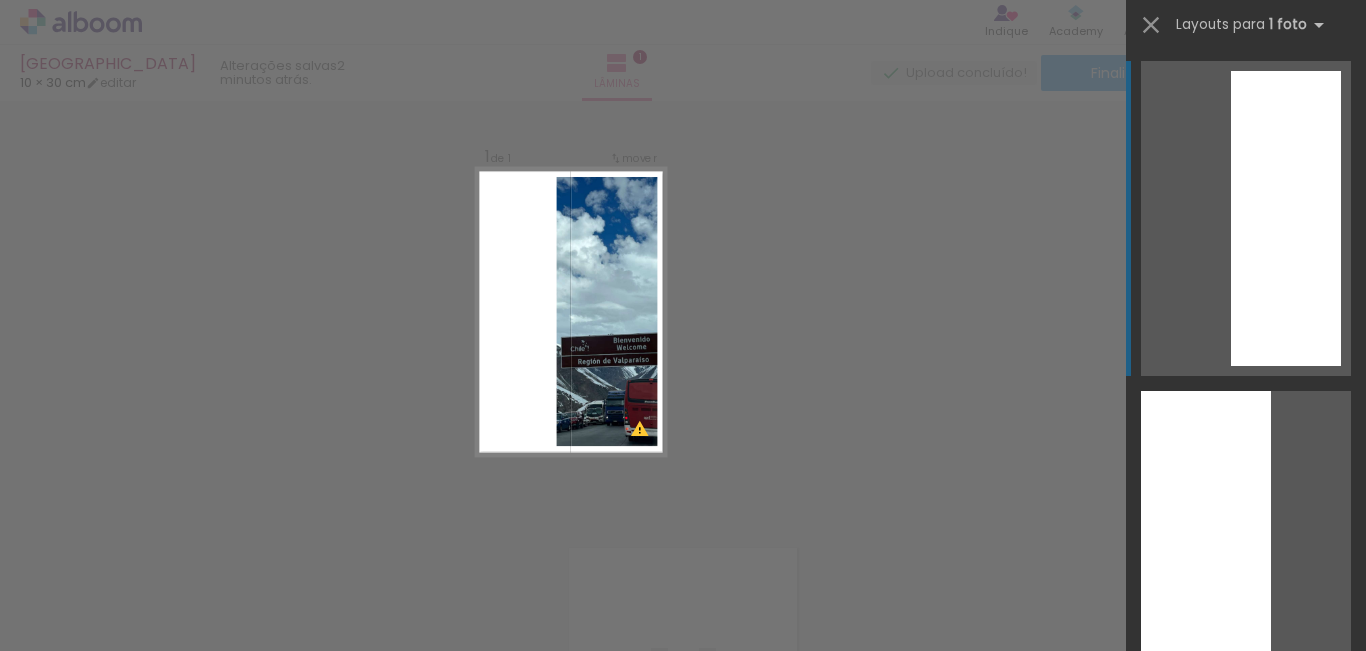 scroll, scrollTop: 26, scrollLeft: 0, axis: vertical 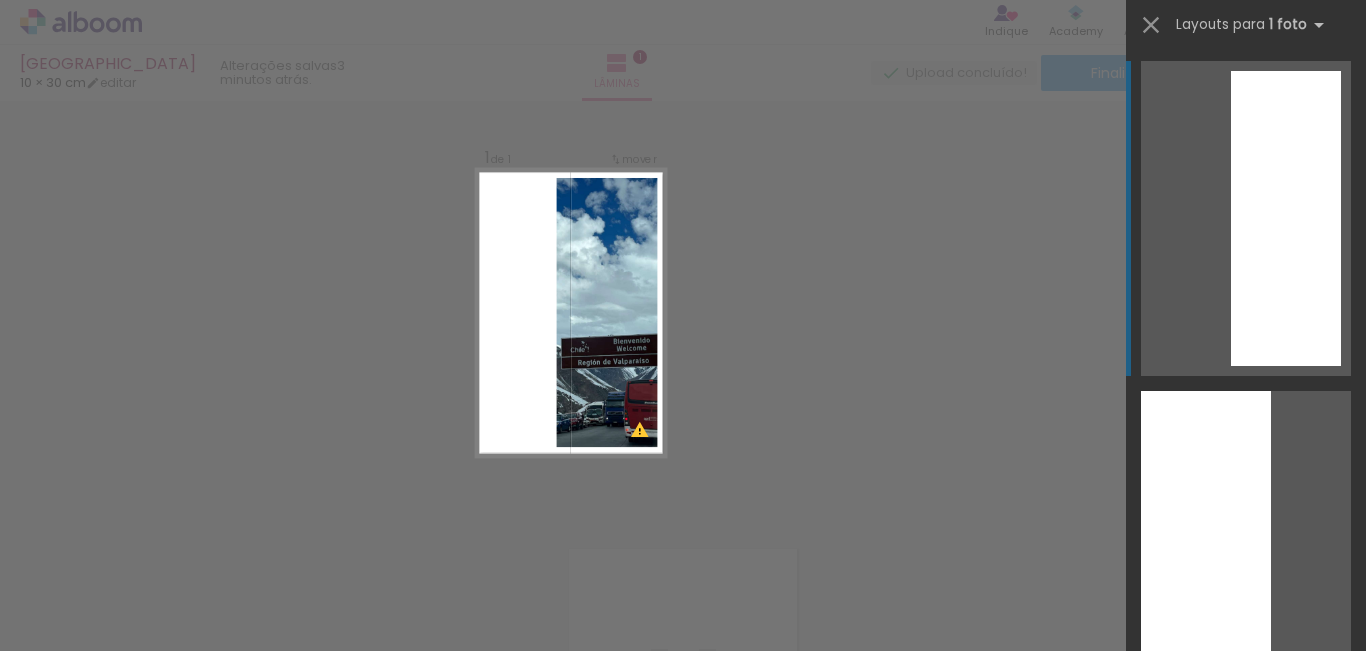 drag, startPoint x: 1260, startPoint y: 171, endPoint x: 1167, endPoint y: 186, distance: 94.20191 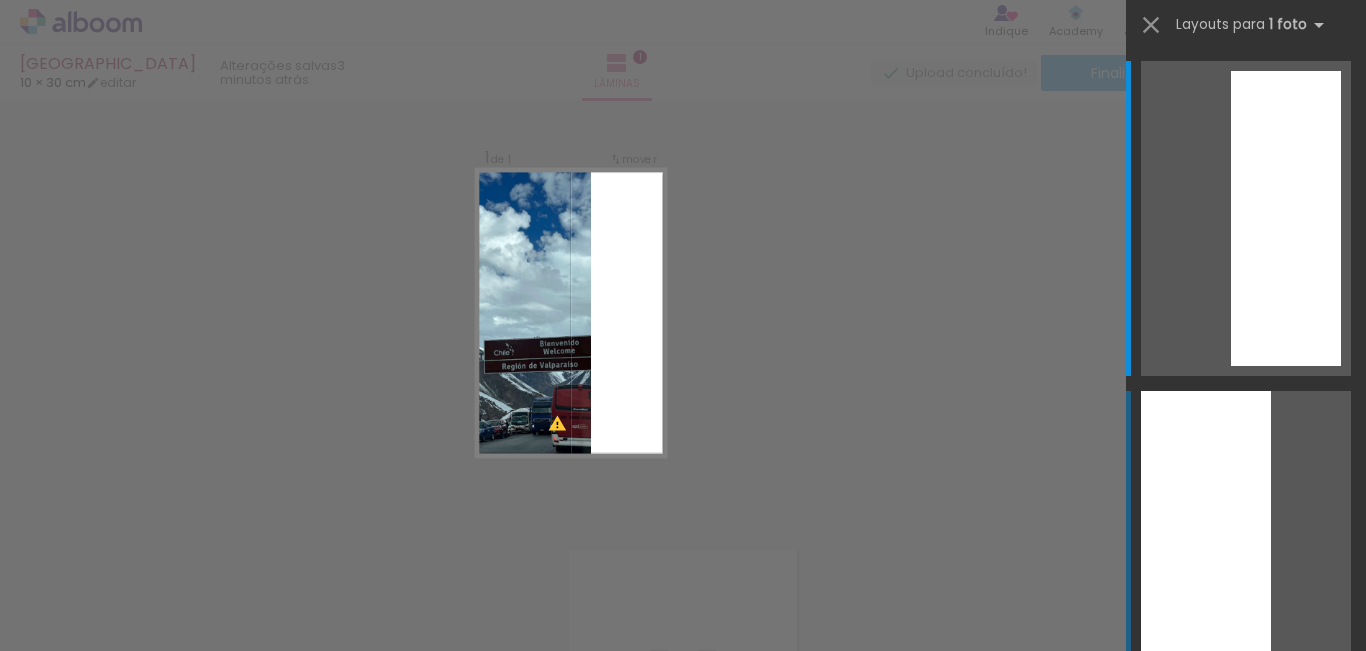 click at bounding box center [1206, 548] 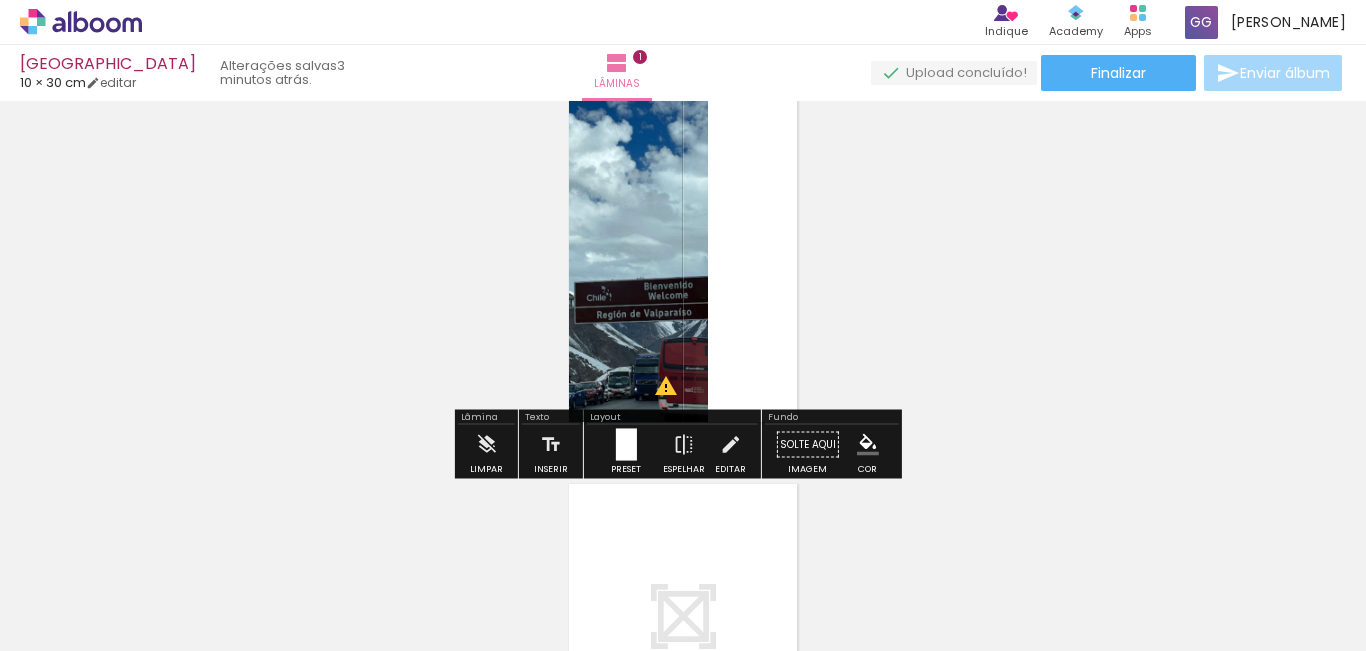 scroll, scrollTop: 126, scrollLeft: 0, axis: vertical 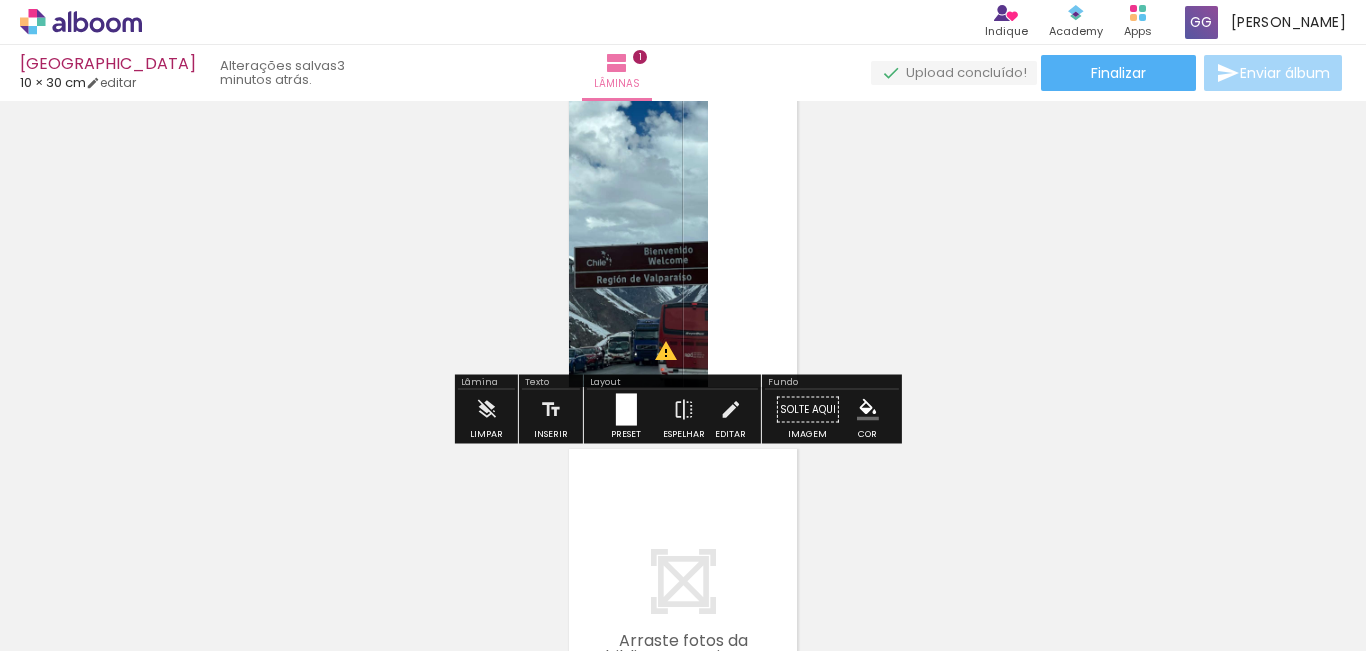 click 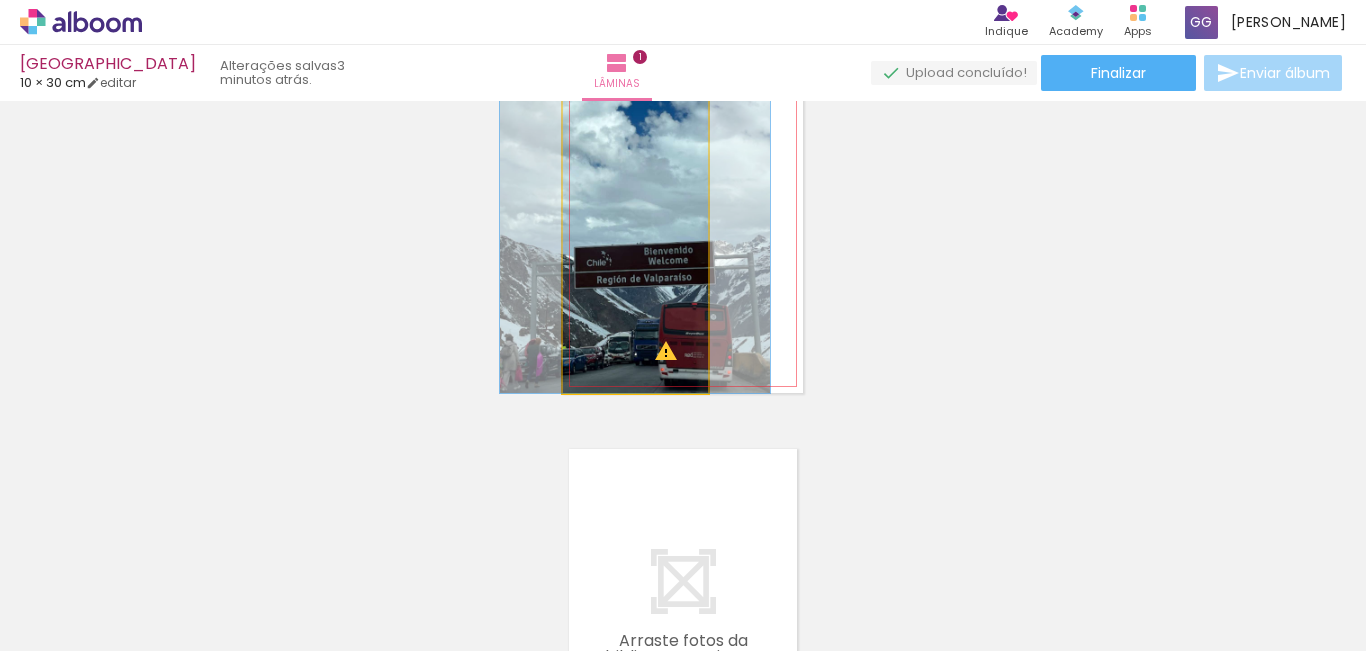 click 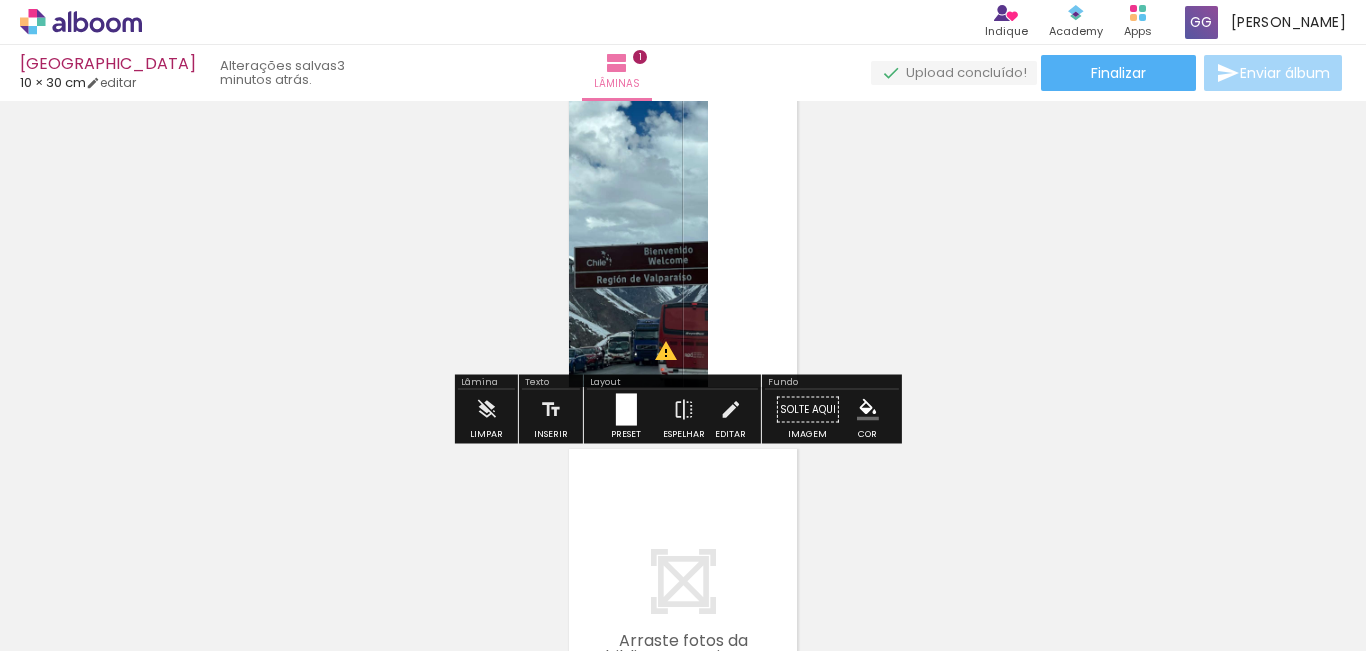 click at bounding box center (683, 213) 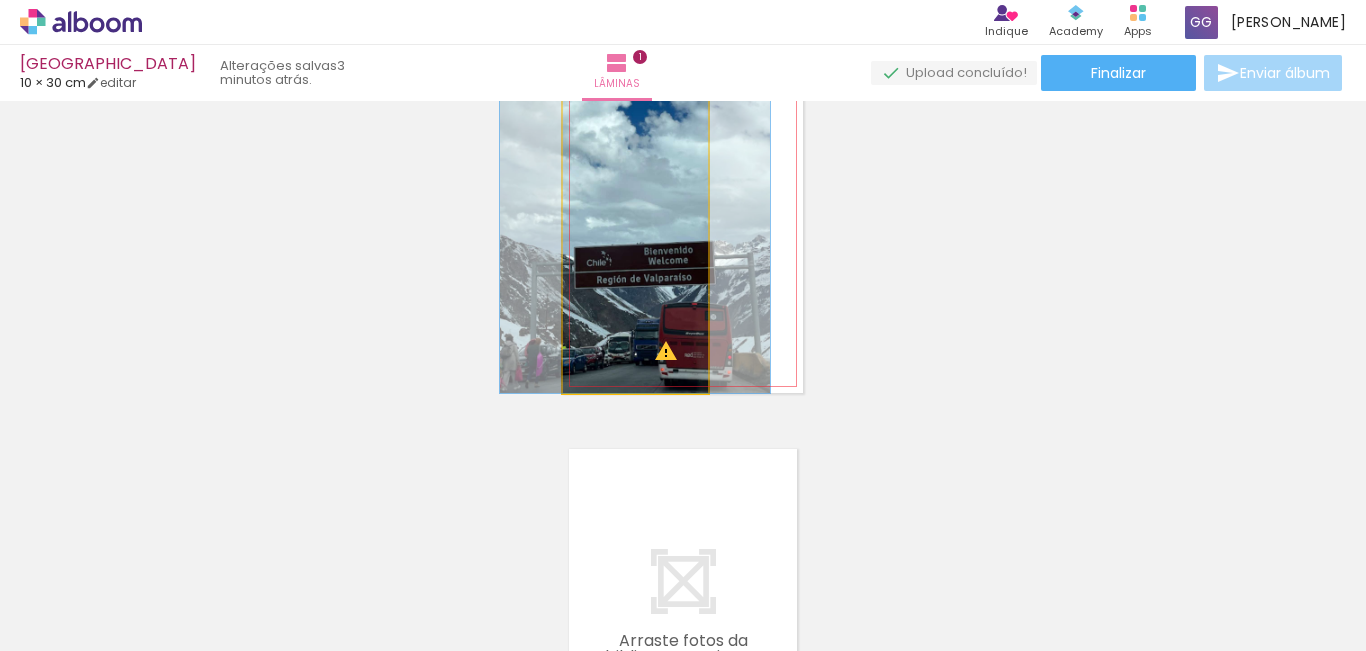 click 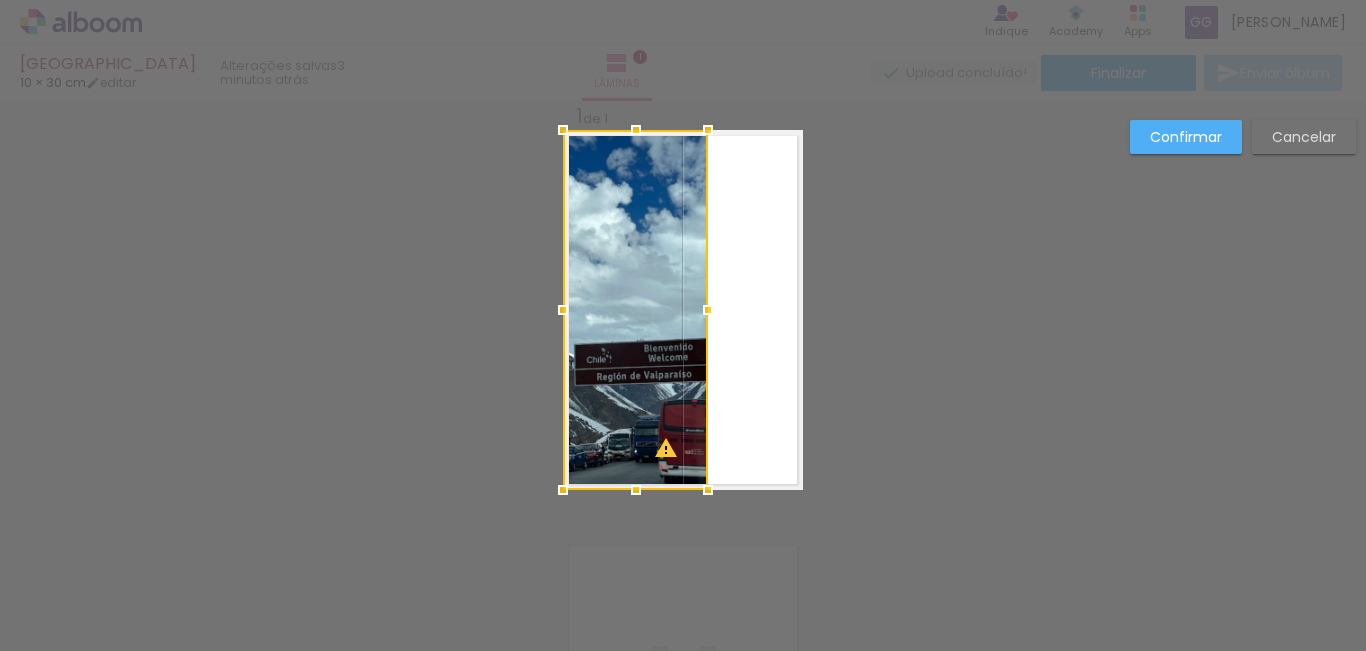 scroll, scrollTop: 26, scrollLeft: 0, axis: vertical 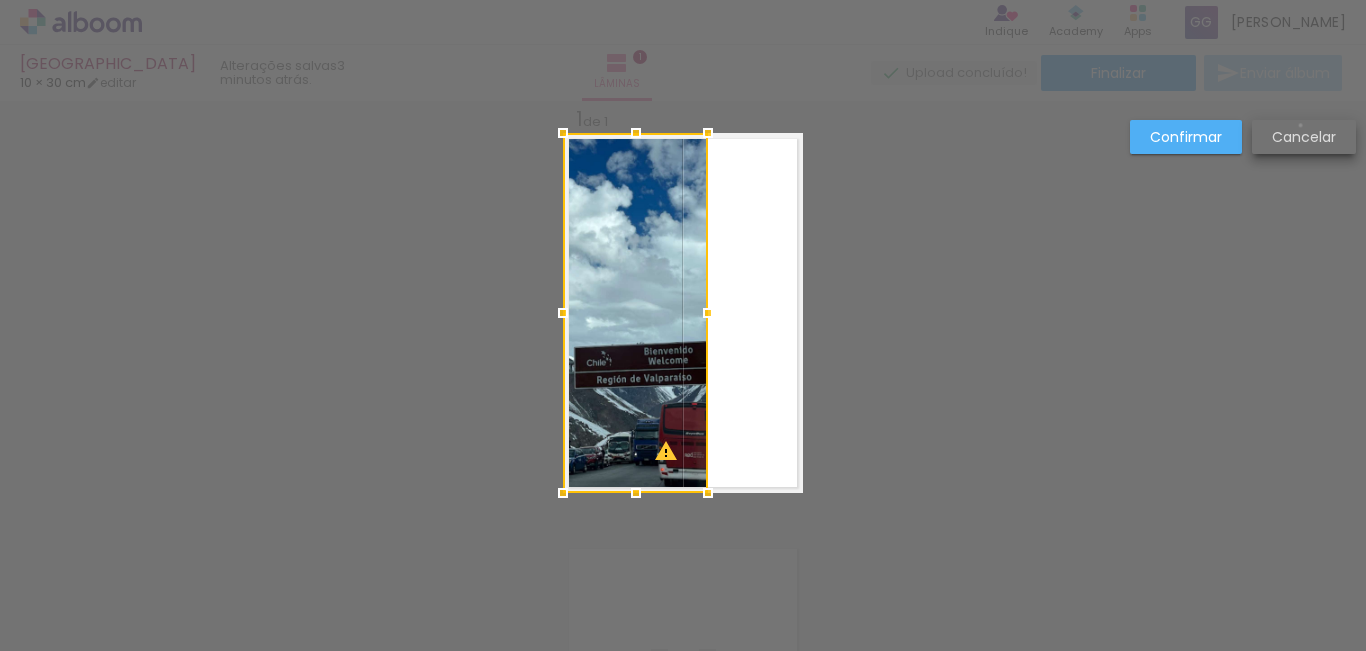 click on "Cancelar" at bounding box center (1304, 137) 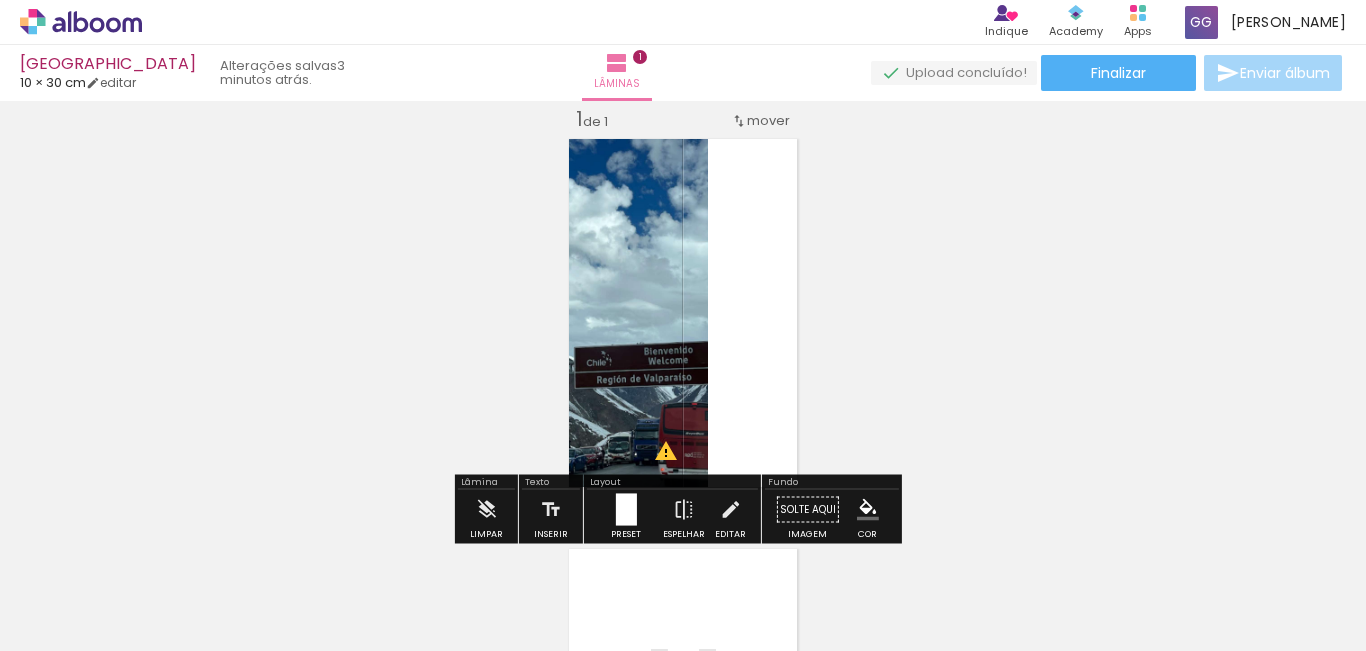 click on "mover" at bounding box center (768, 120) 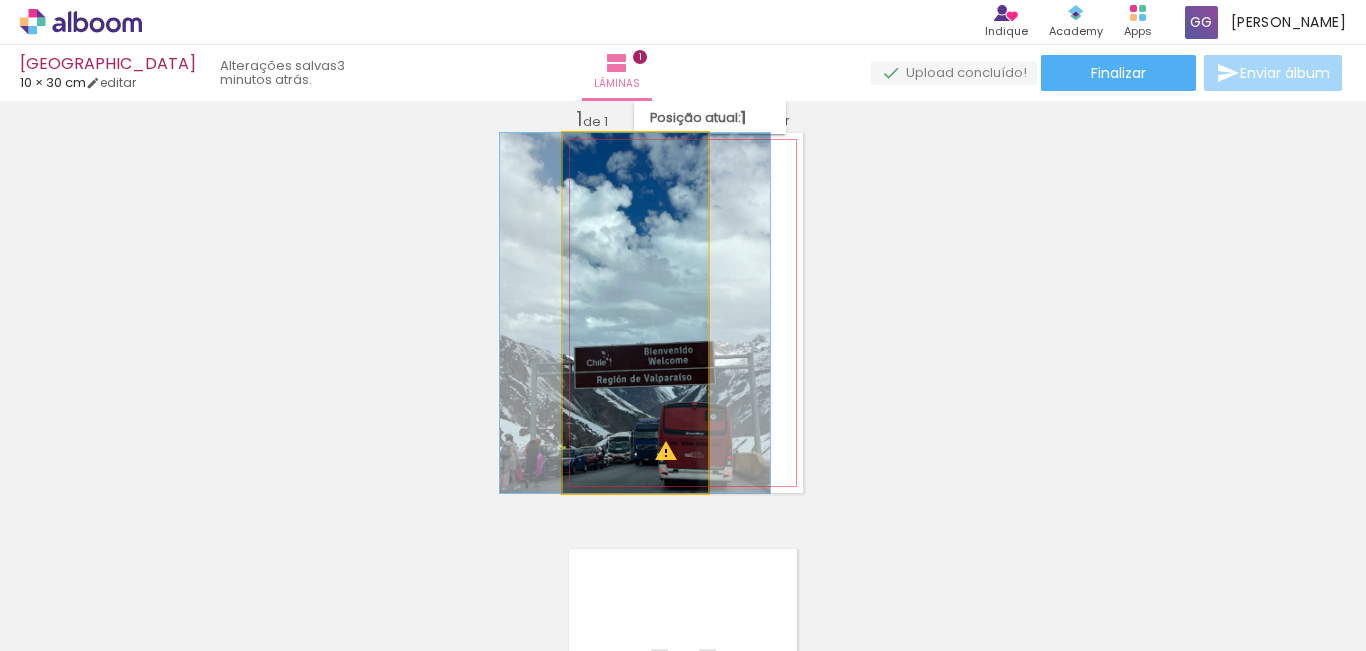 drag, startPoint x: 605, startPoint y: 155, endPoint x: 551, endPoint y: 169, distance: 55.7853 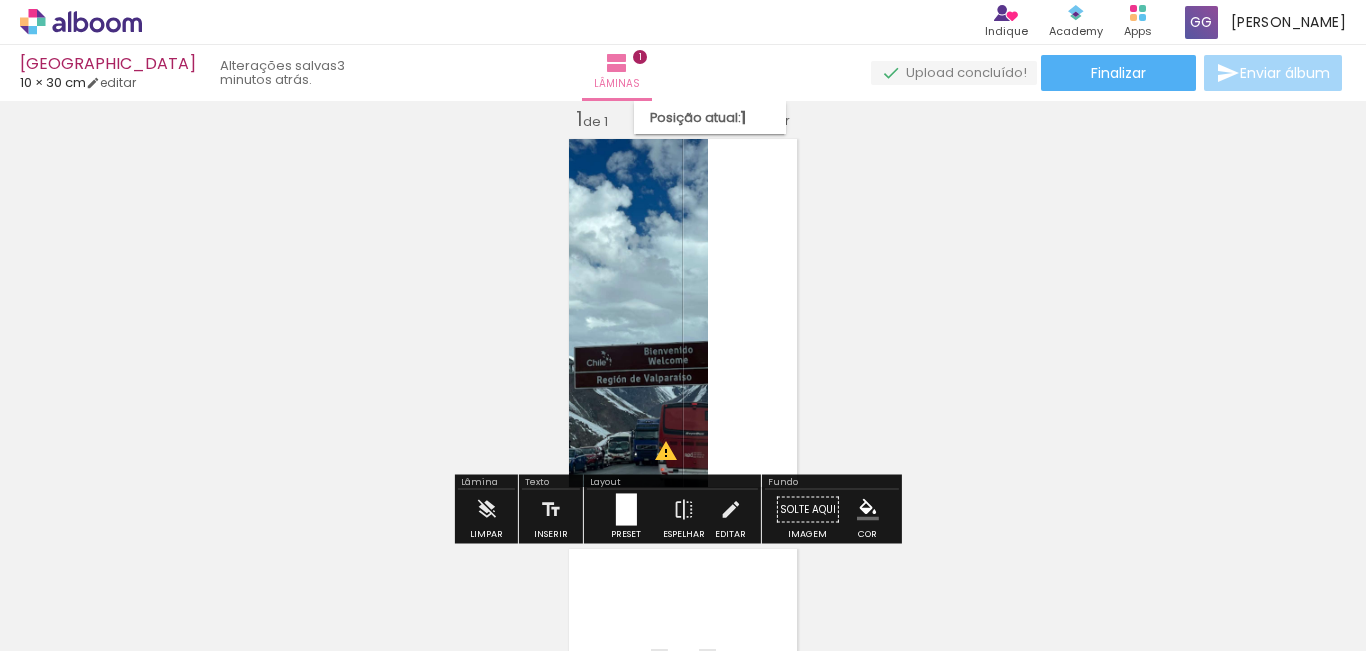 click at bounding box center [625, 510] 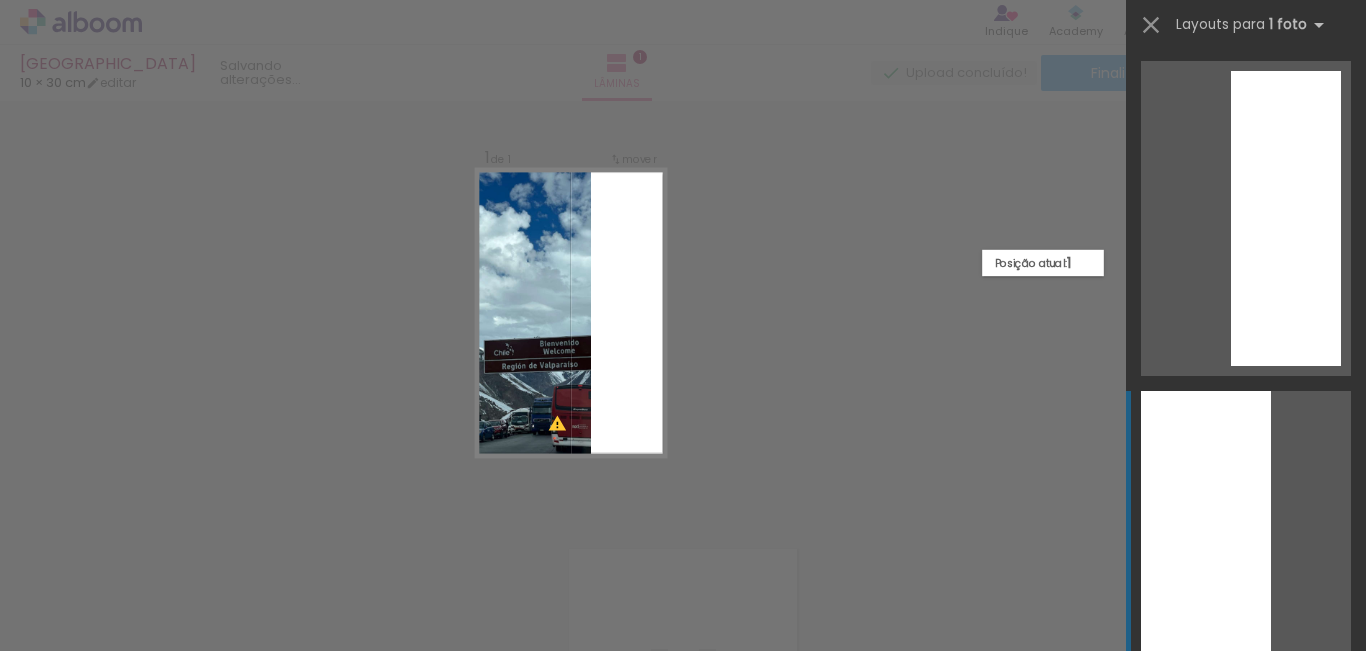 scroll, scrollTop: 330, scrollLeft: 0, axis: vertical 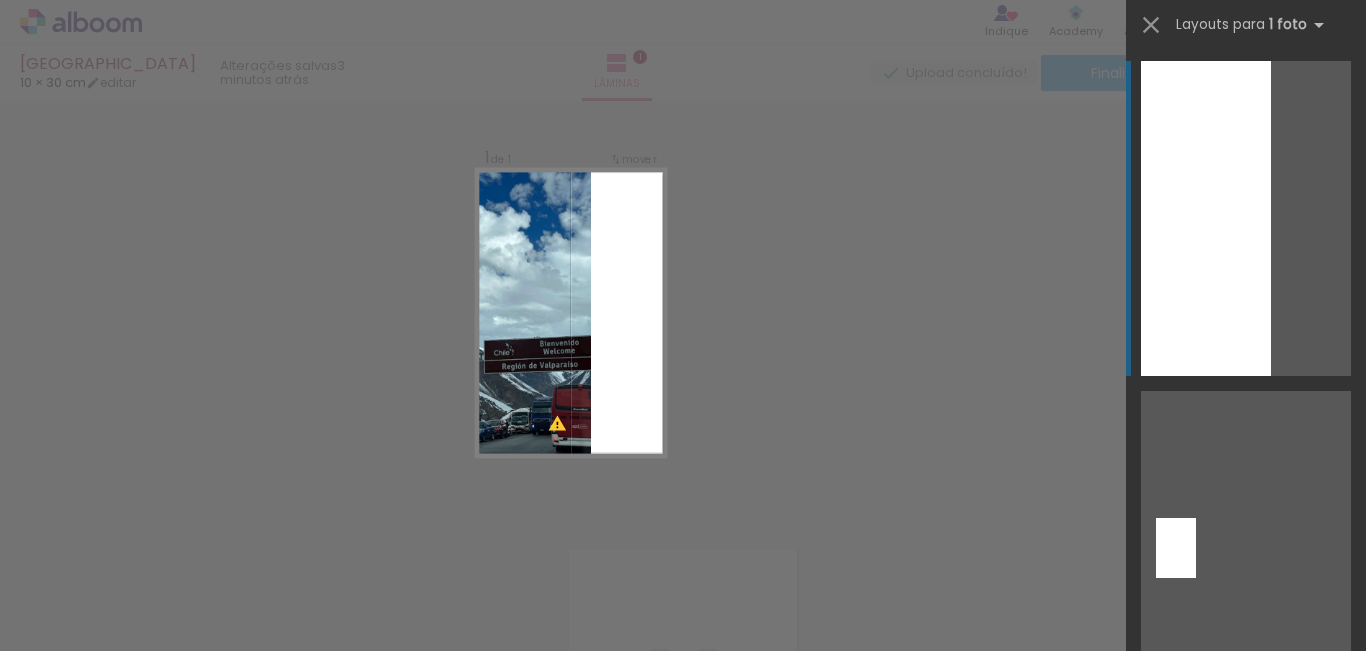 click at bounding box center (1246, -112) 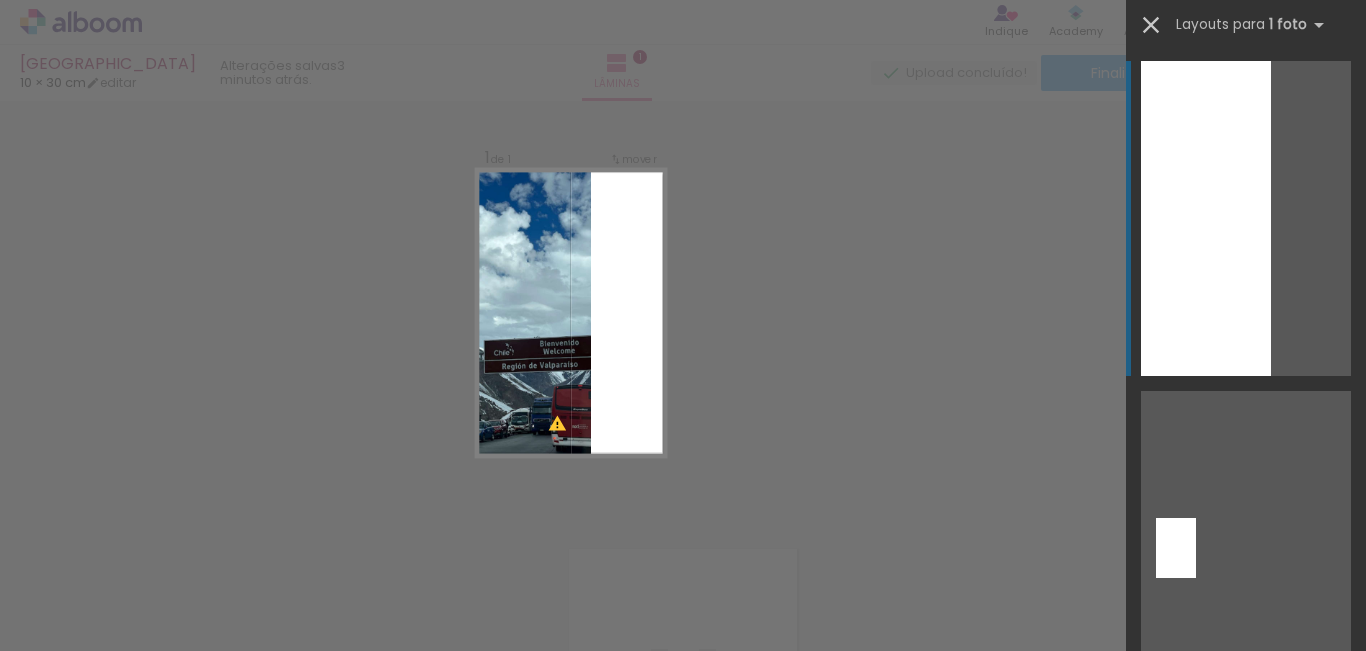 click at bounding box center [1151, 25] 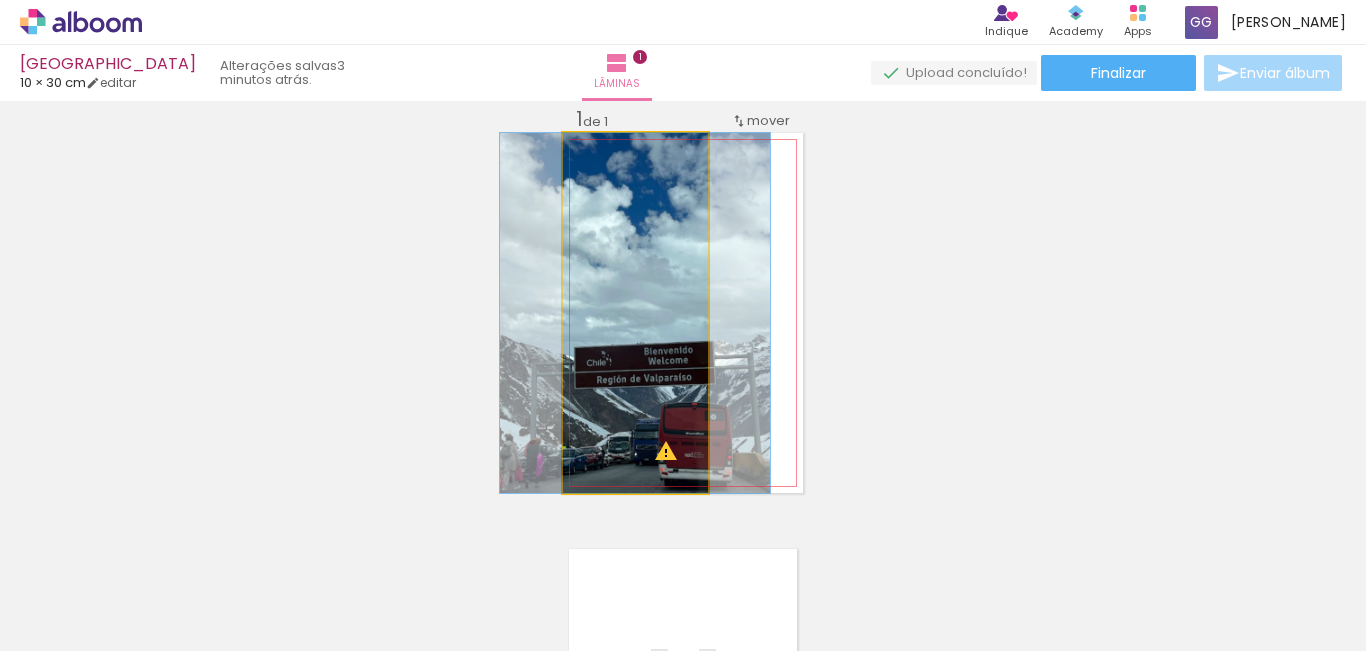 click 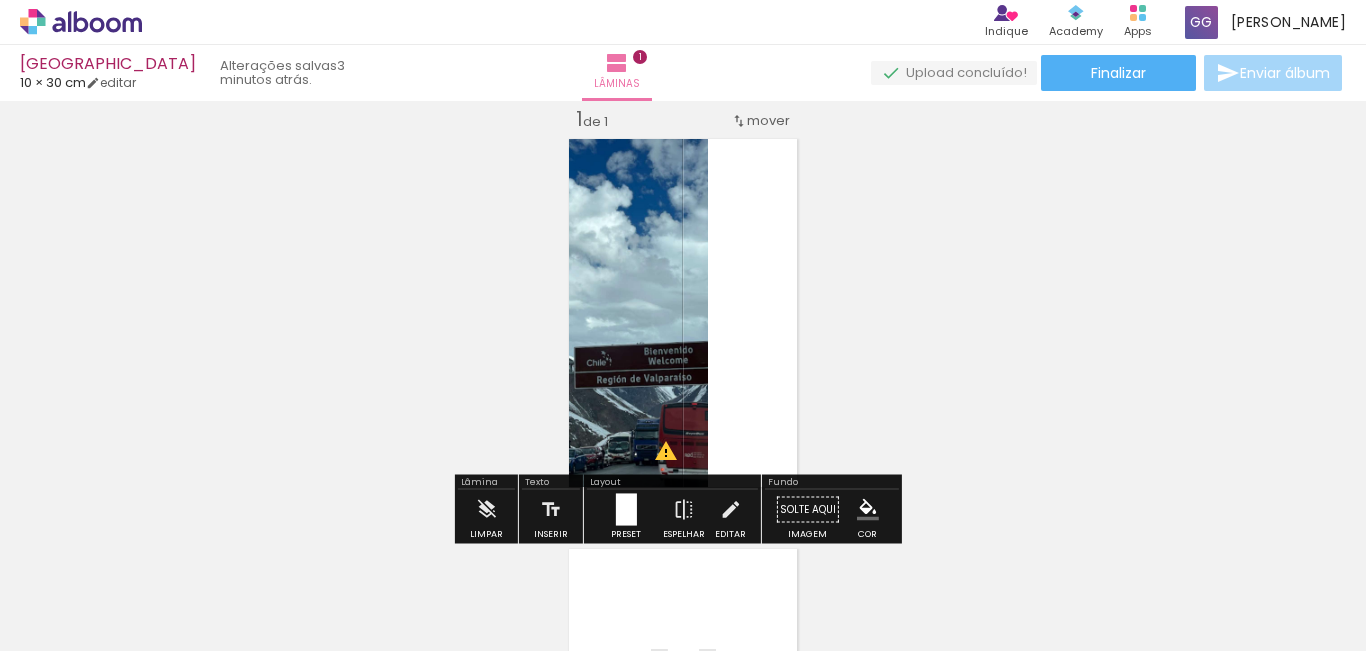 click 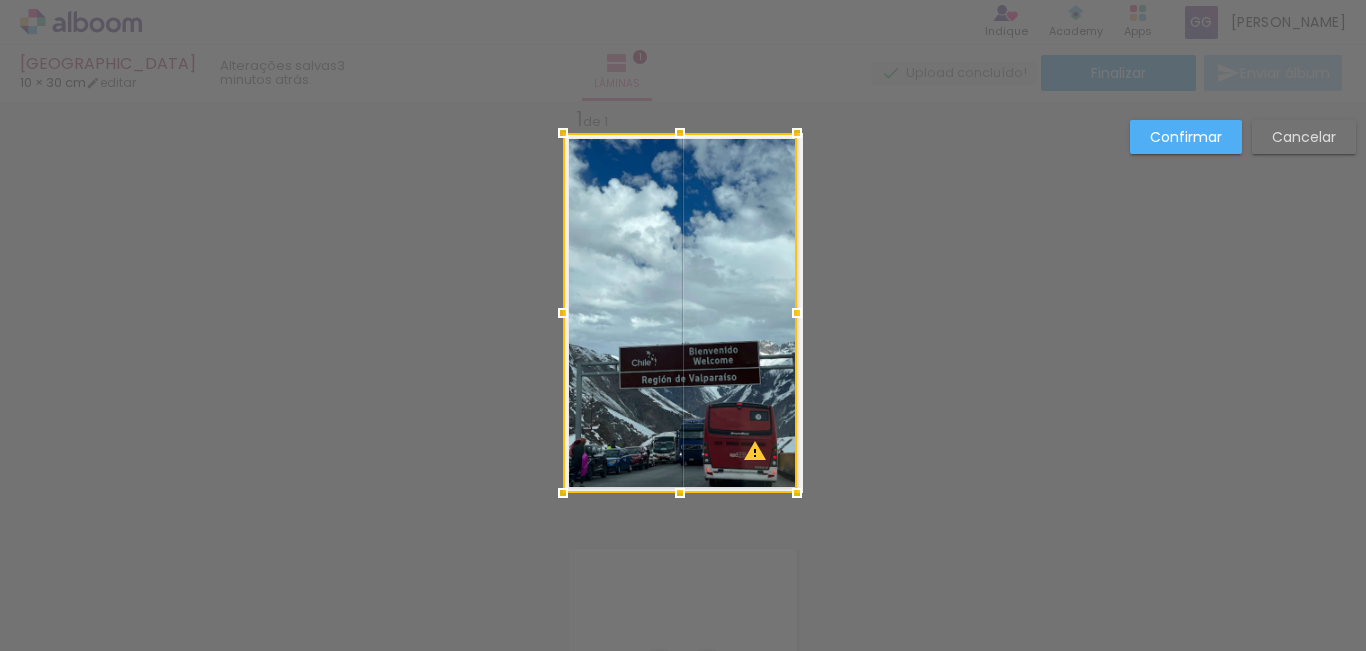 drag, startPoint x: 707, startPoint y: 314, endPoint x: 990, endPoint y: 293, distance: 283.77808 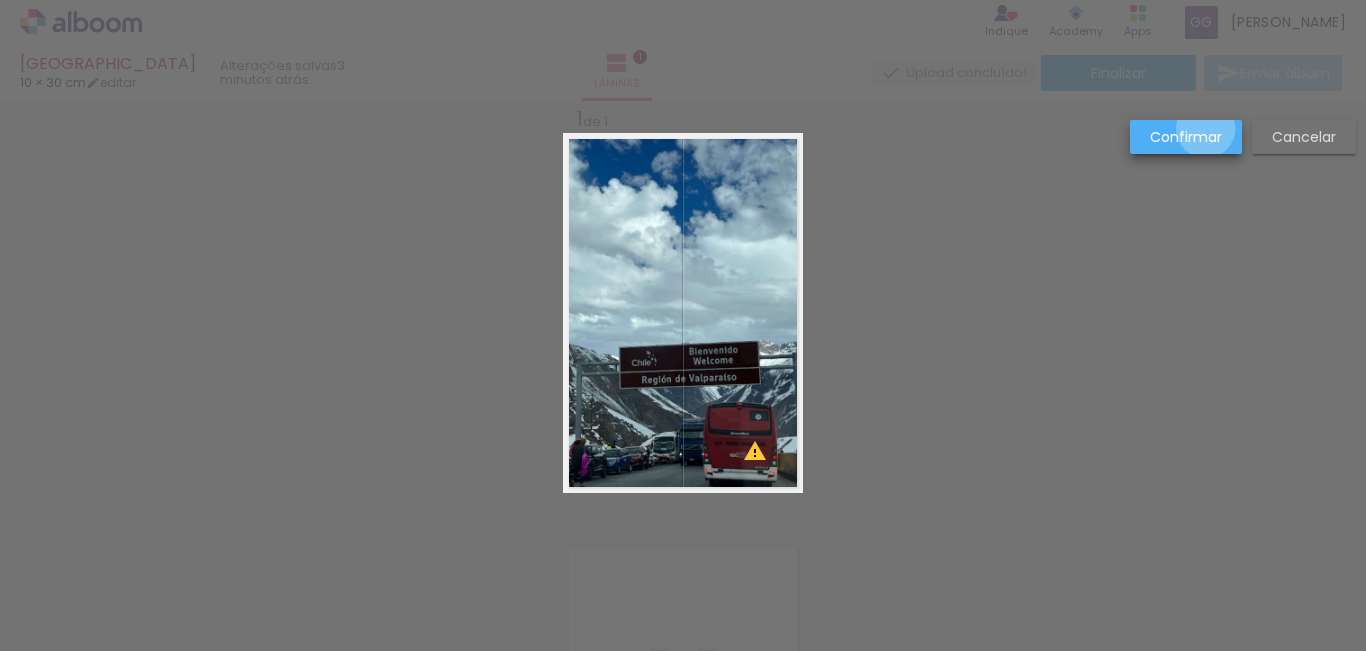click on "Confirmar" at bounding box center [0, 0] 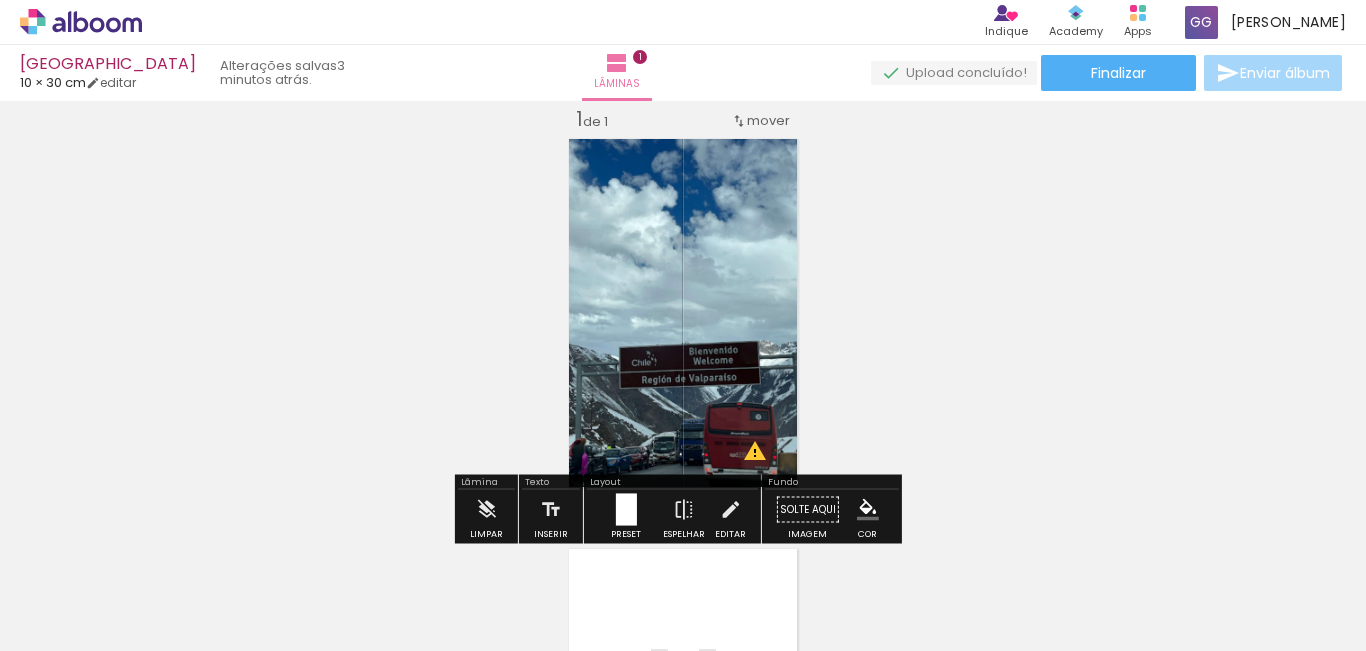 click on "Inserir lâmina 1  de 1 O Designbox precisará aumentar a sua imagem em 510% para exportar para impressão. O Designbox precisará aumentar a sua imagem em 545% para exportar para impressão." at bounding box center (683, 492) 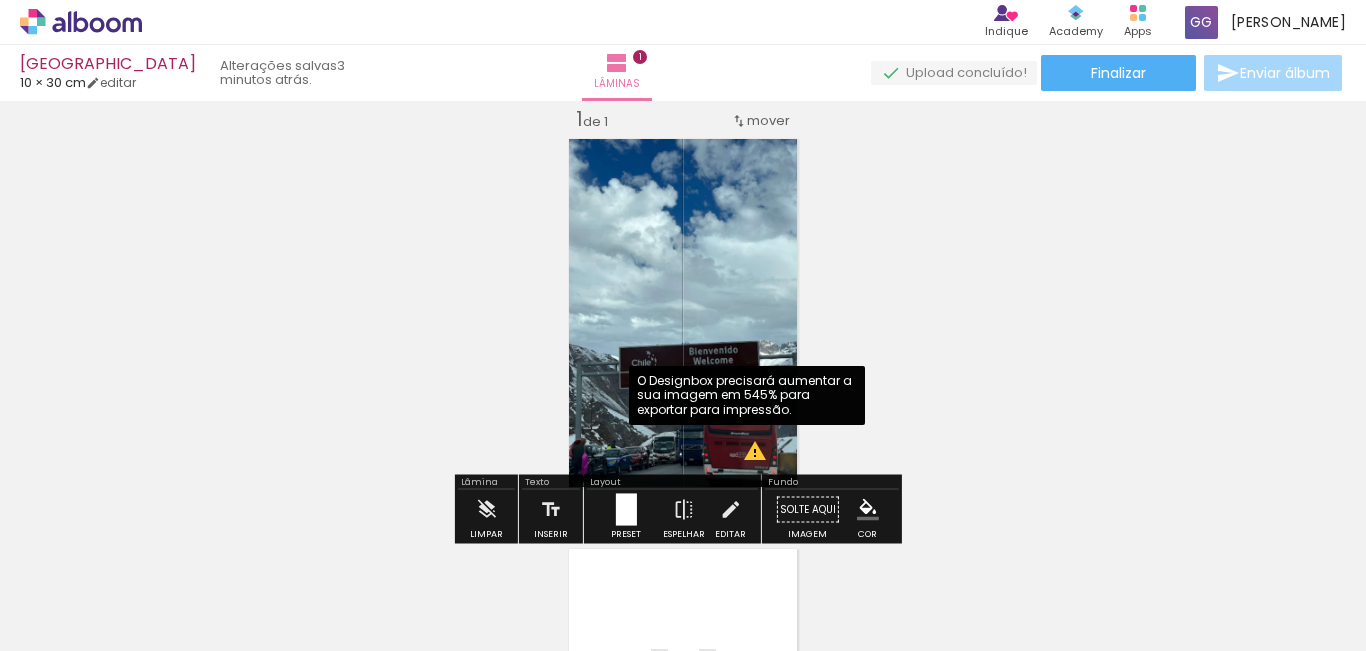 click 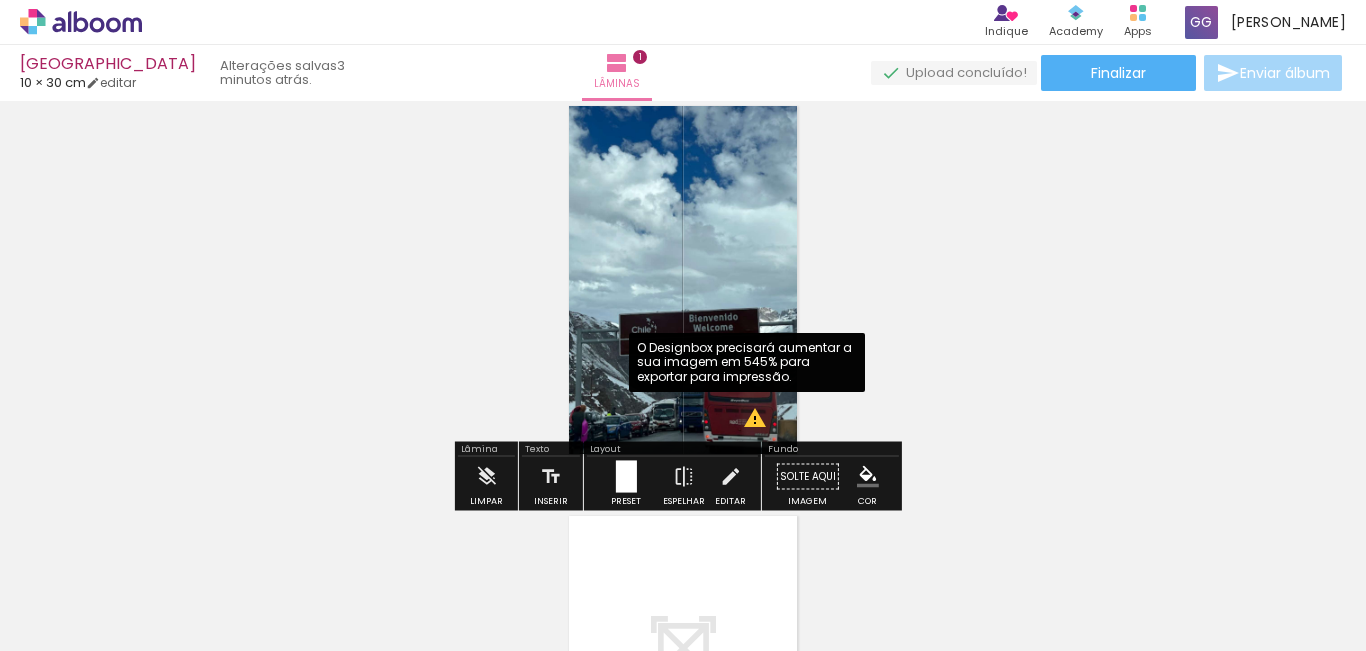scroll, scrollTop: 26, scrollLeft: 0, axis: vertical 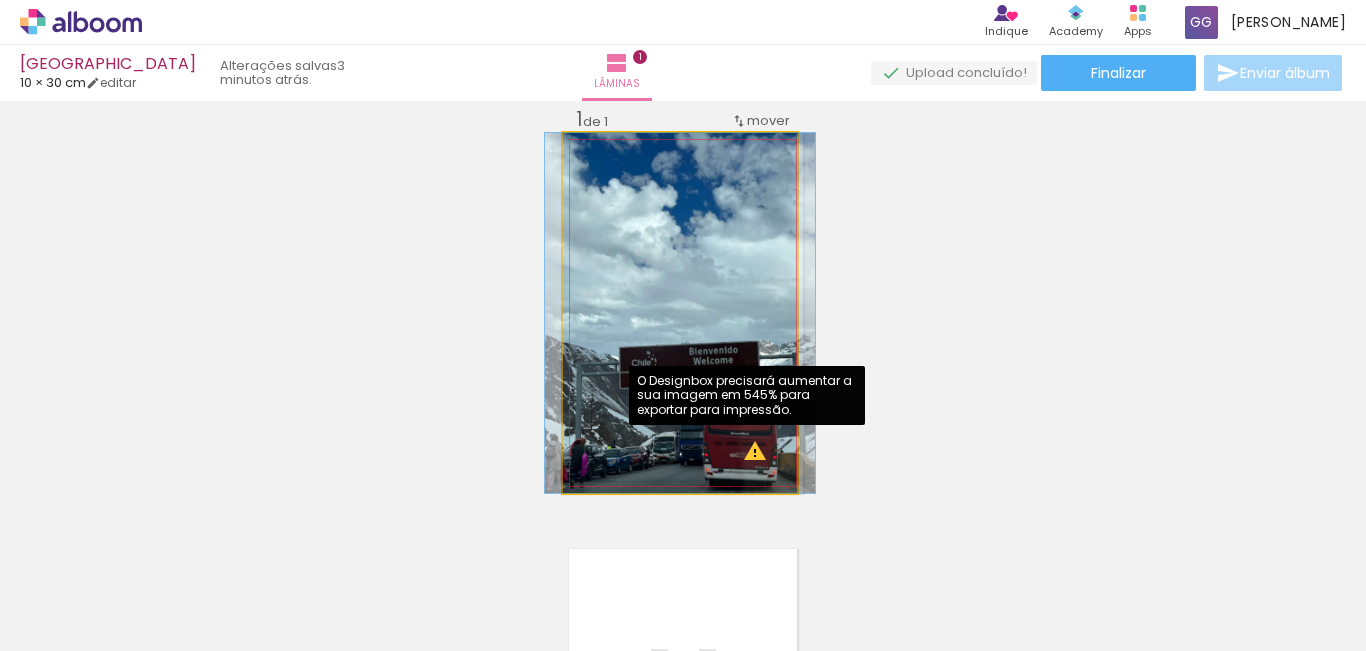 click 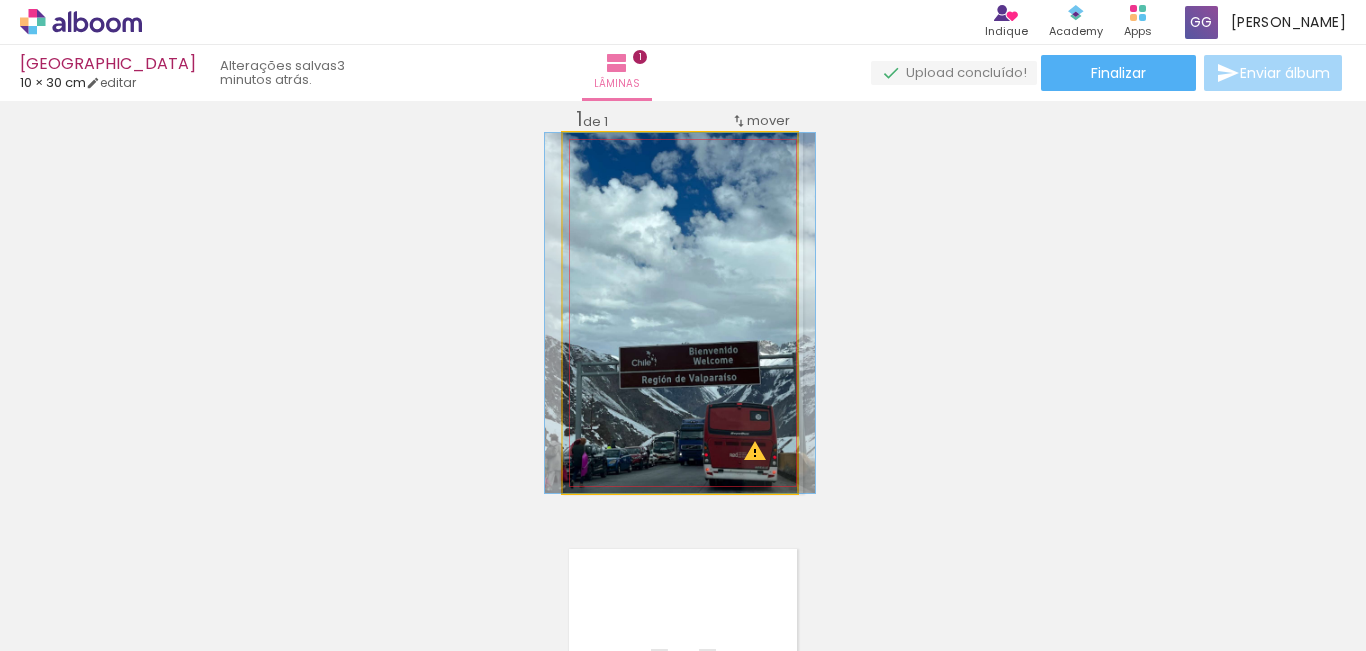 click 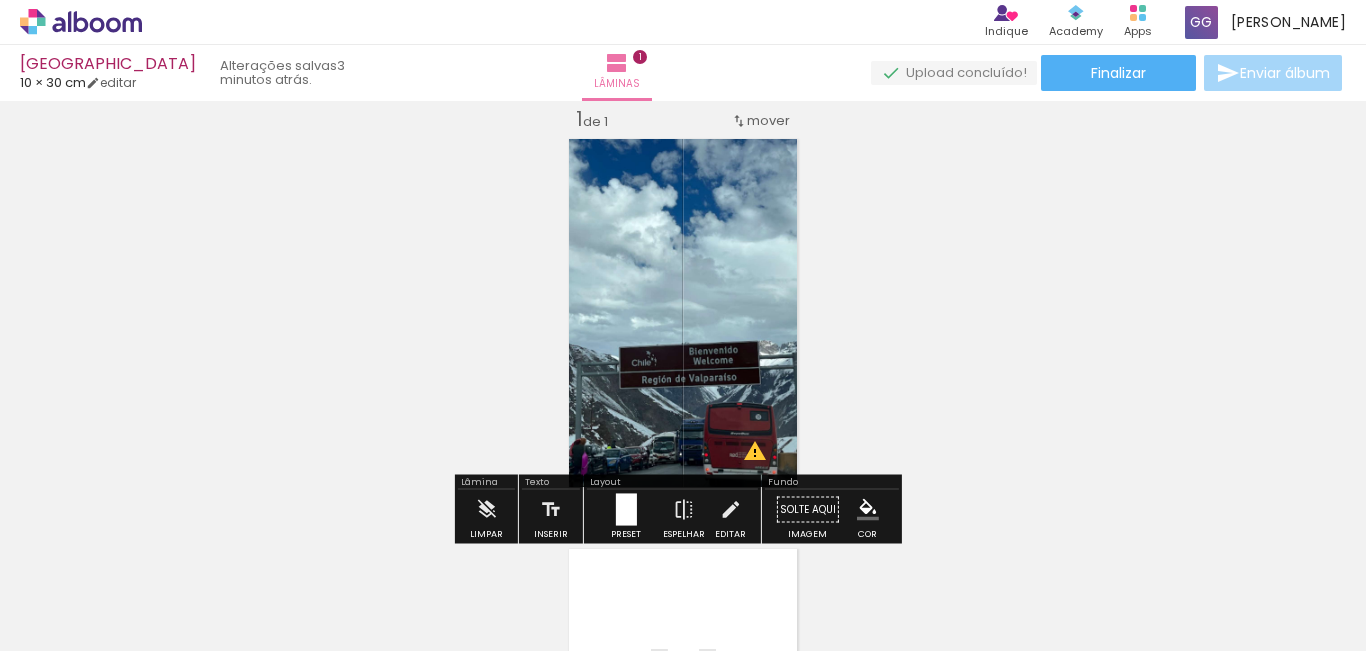 click 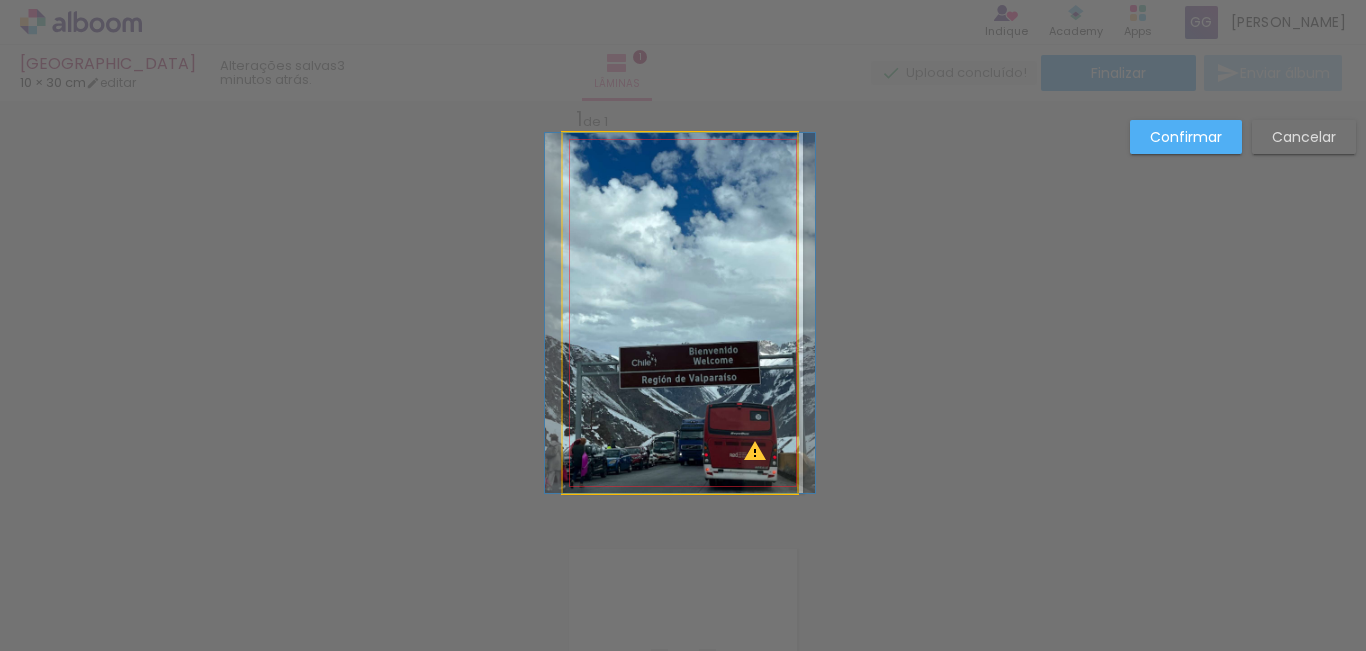 drag, startPoint x: 783, startPoint y: 486, endPoint x: 796, endPoint y: 472, distance: 19.104973 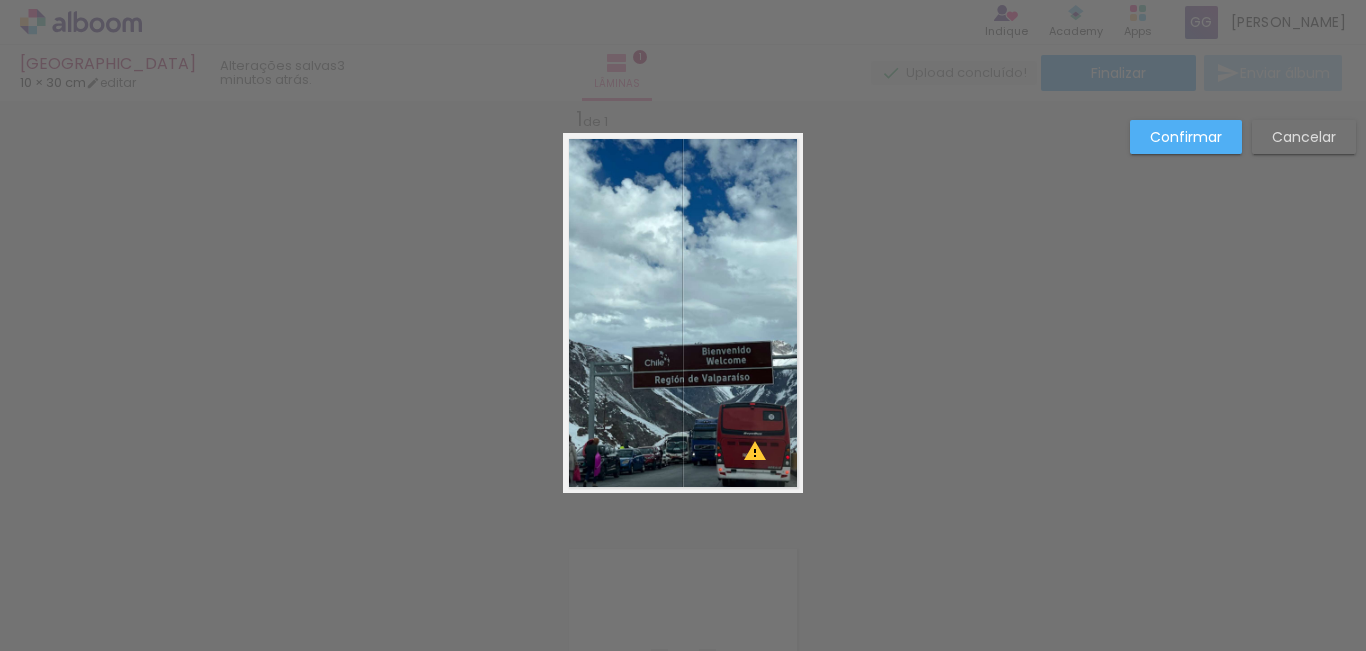 click on "Cancelar" at bounding box center (0, 0) 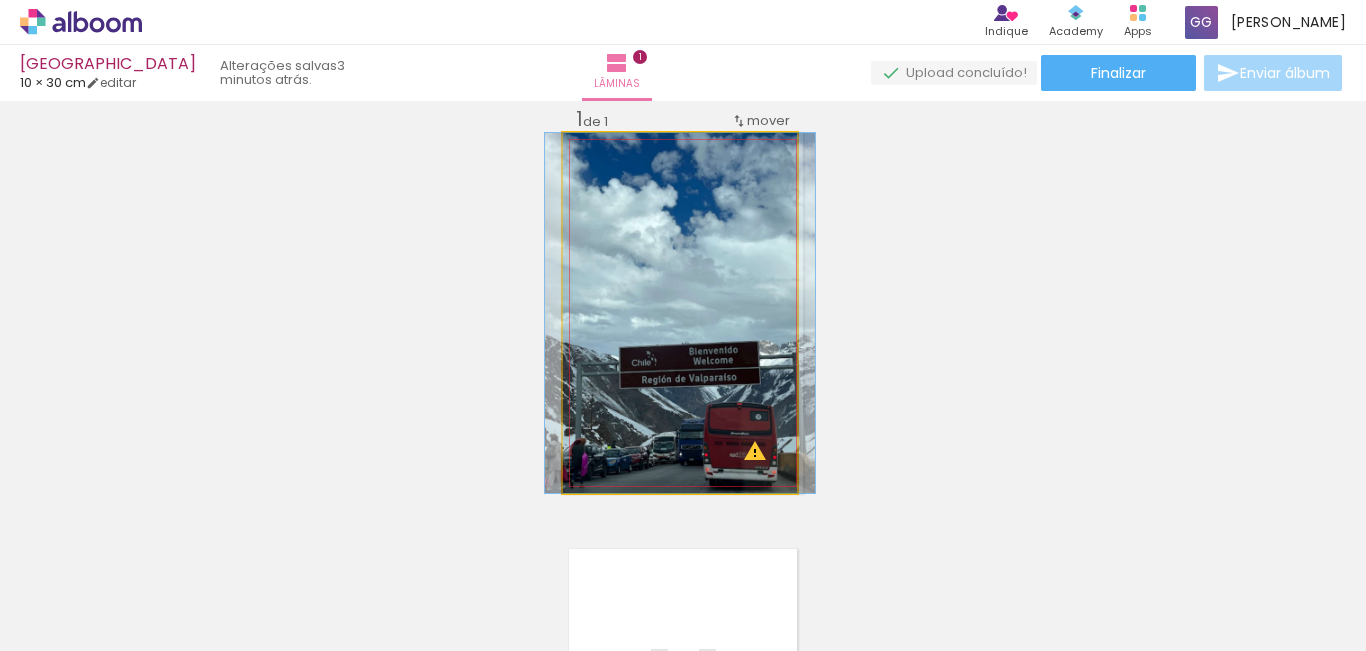 click 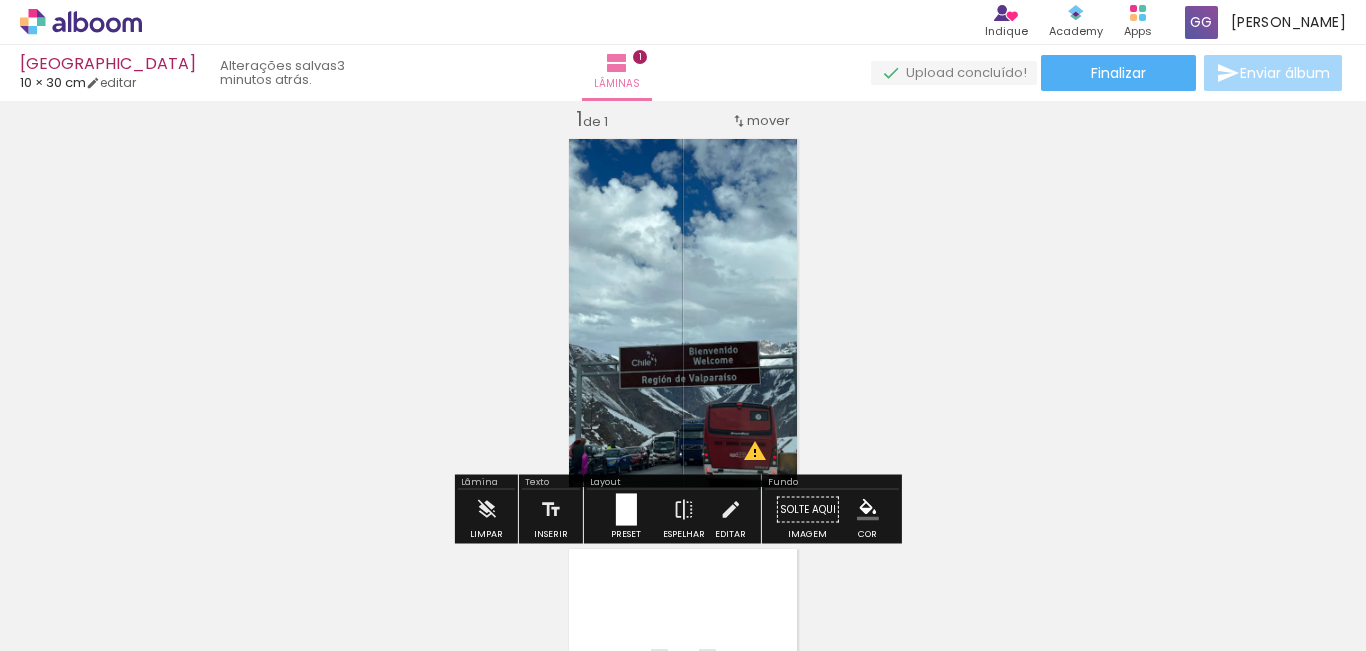 click 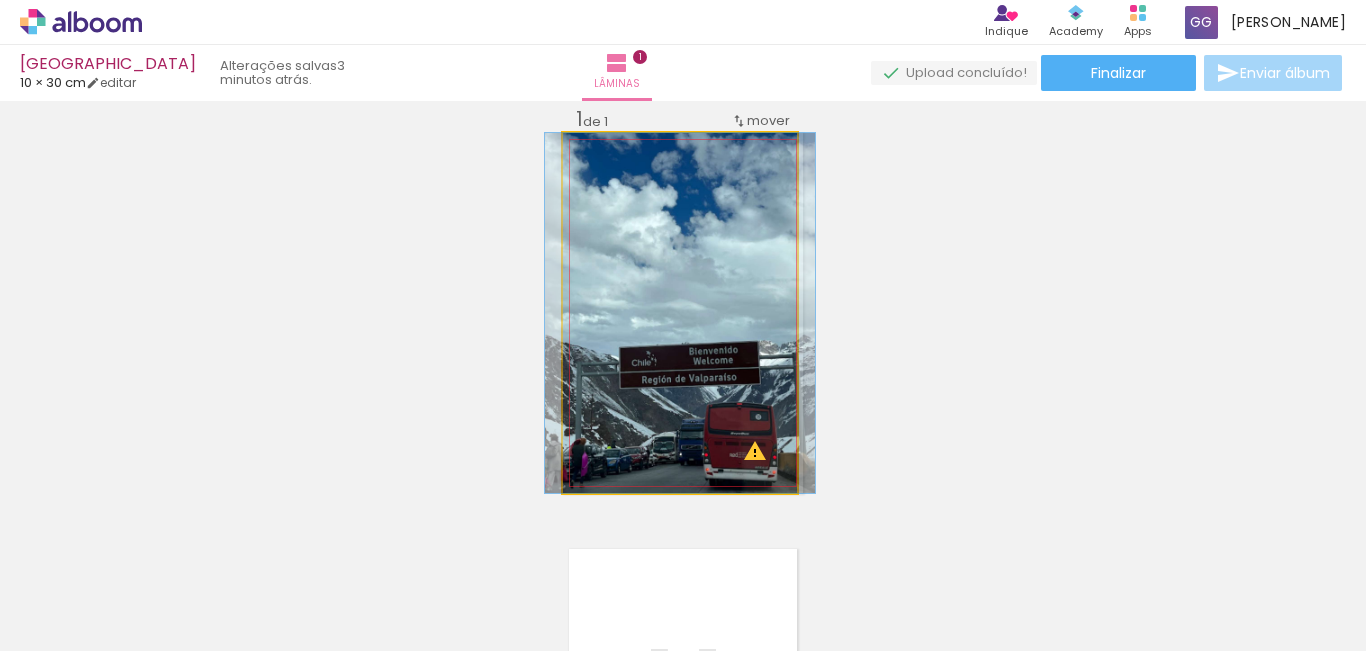 click 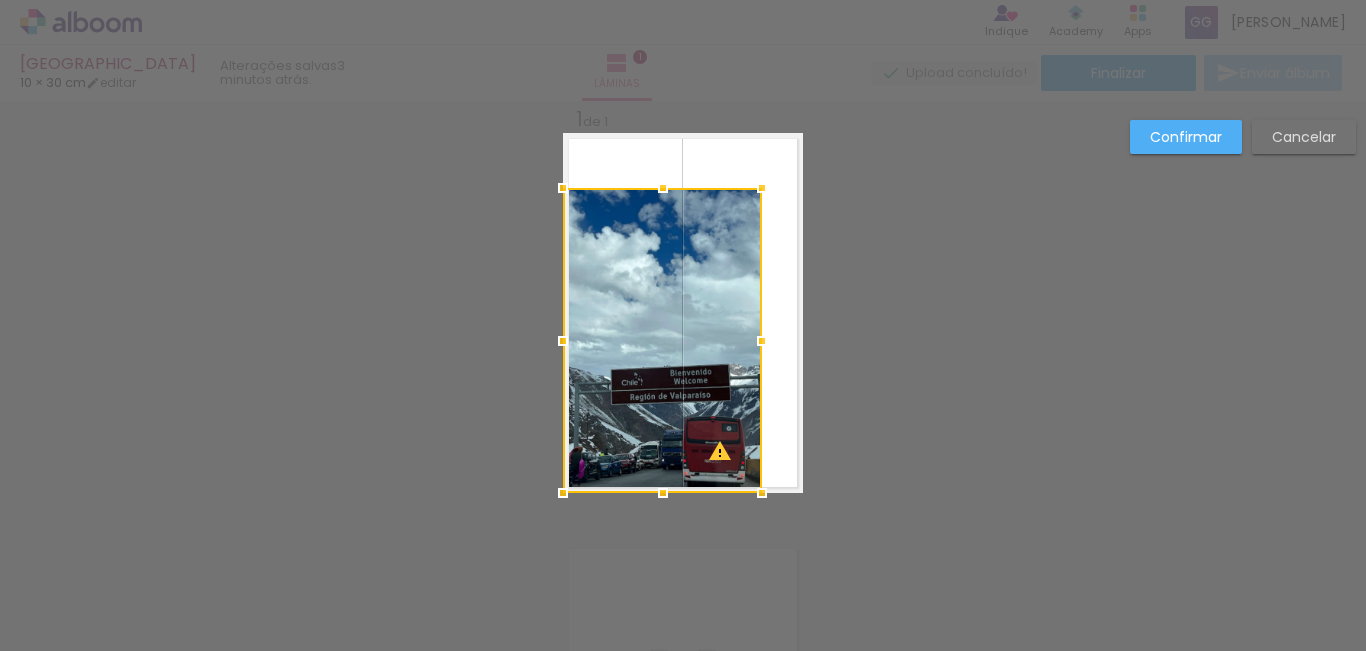 drag, startPoint x: 792, startPoint y: 130, endPoint x: 719, endPoint y: 193, distance: 96.42614 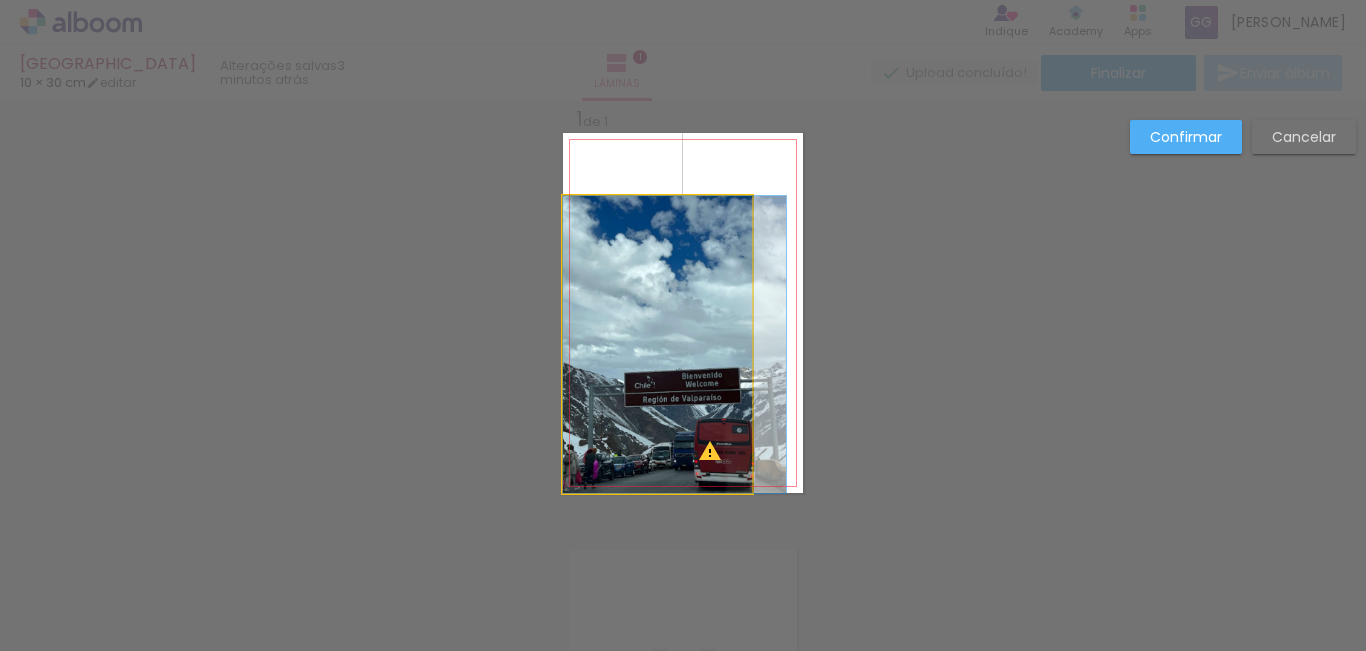 drag, startPoint x: 642, startPoint y: 295, endPoint x: 688, endPoint y: 265, distance: 54.91812 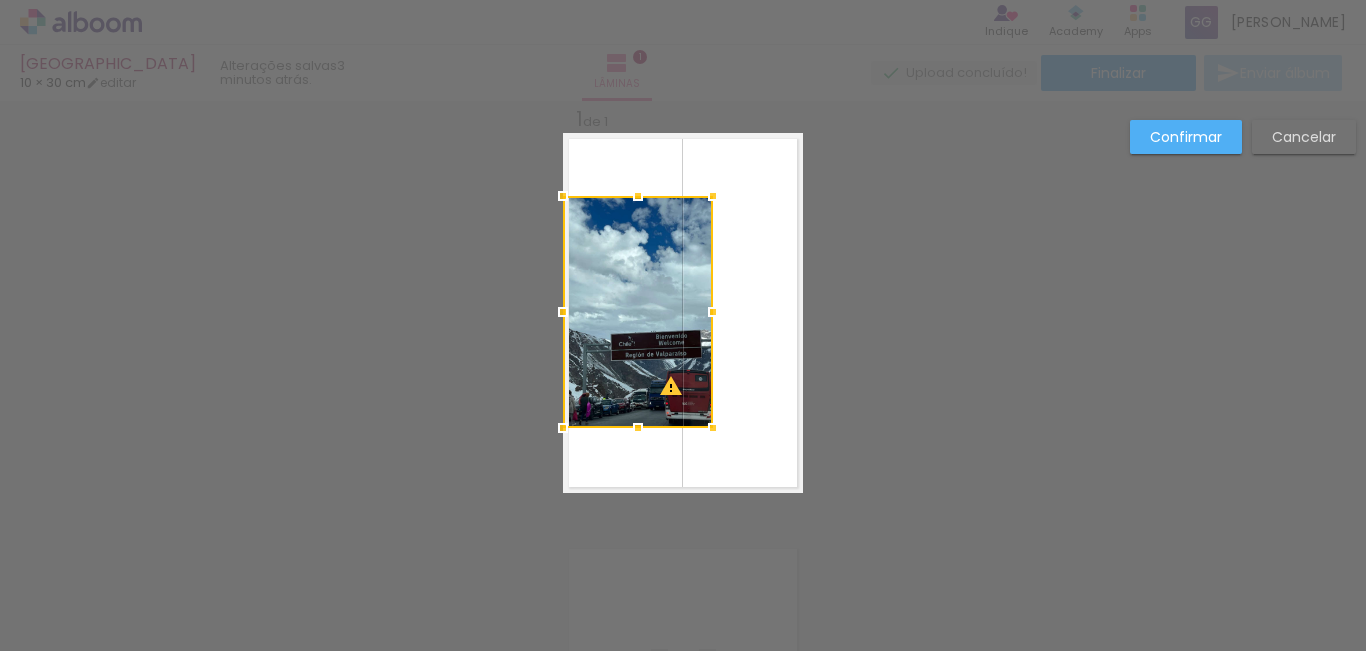 drag, startPoint x: 745, startPoint y: 493, endPoint x: 706, endPoint y: 428, distance: 75.802376 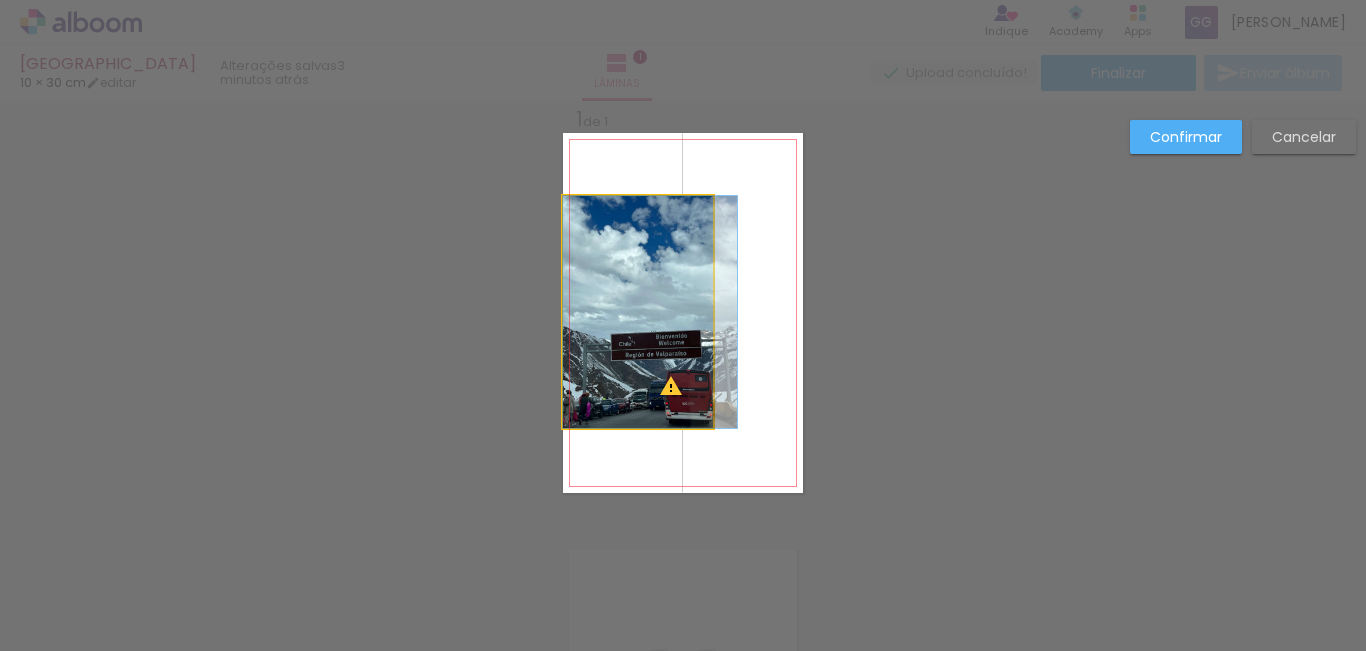 drag, startPoint x: 635, startPoint y: 377, endPoint x: 929, endPoint y: 425, distance: 297.8926 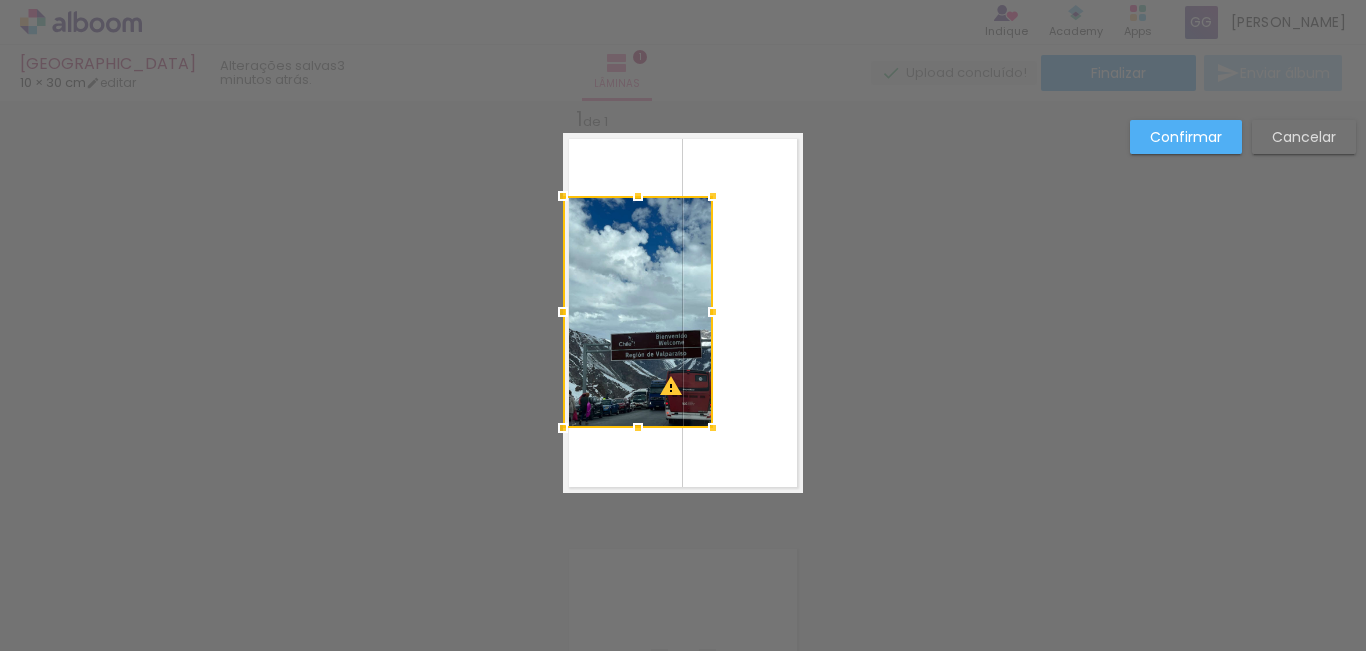 click on "Confirmar Cancelar" at bounding box center (683, 509) 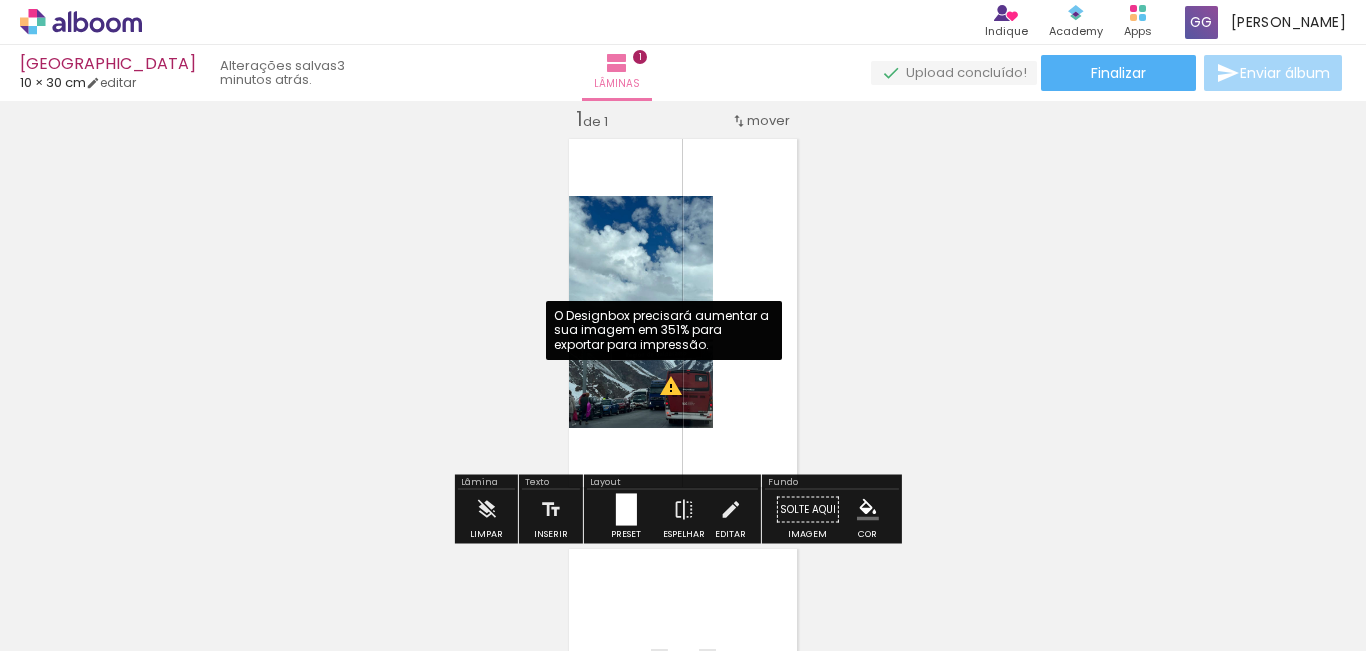 click on "O Designbox precisará aumentar a sua imagem em 351% para exportar para impressão." 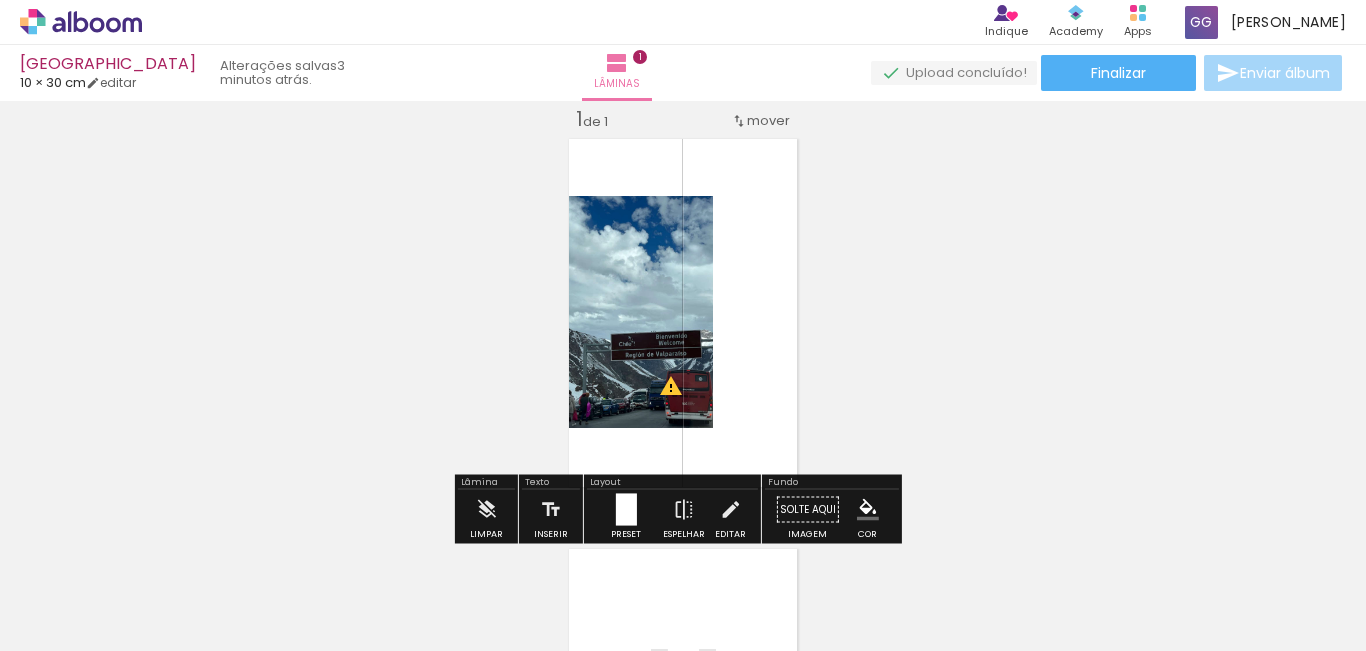 click 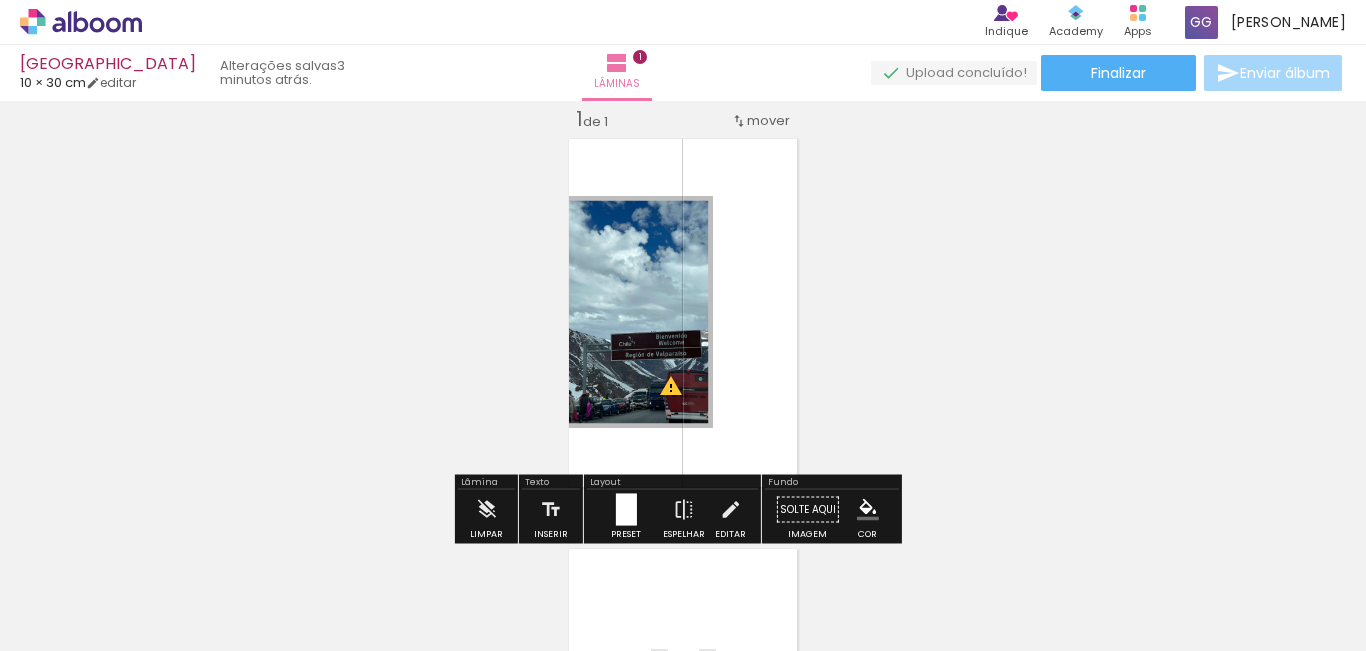 click on "Inserir lâmina 1  de 1 O Designbox precisará aumentar a sua imagem em 510% para exportar para impressão. O Designbox precisará aumentar a sua imagem em 351% para exportar para impressão." at bounding box center (683, 492) 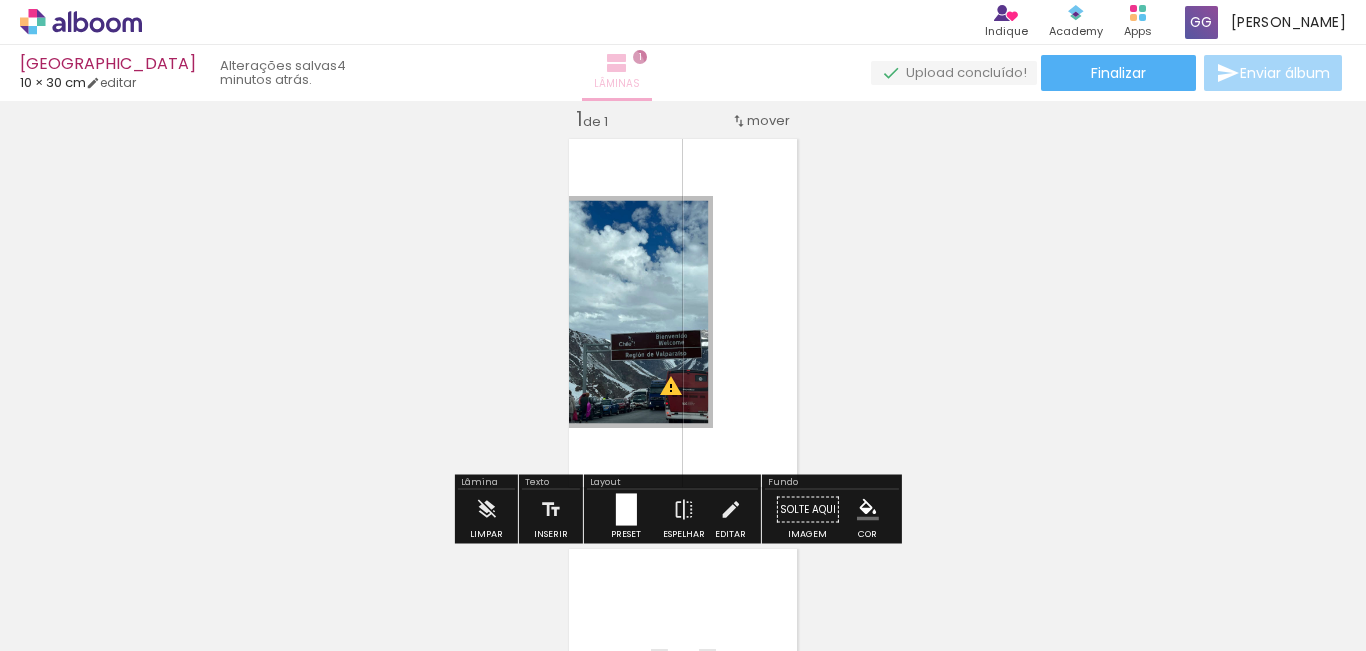 click at bounding box center [617, 63] 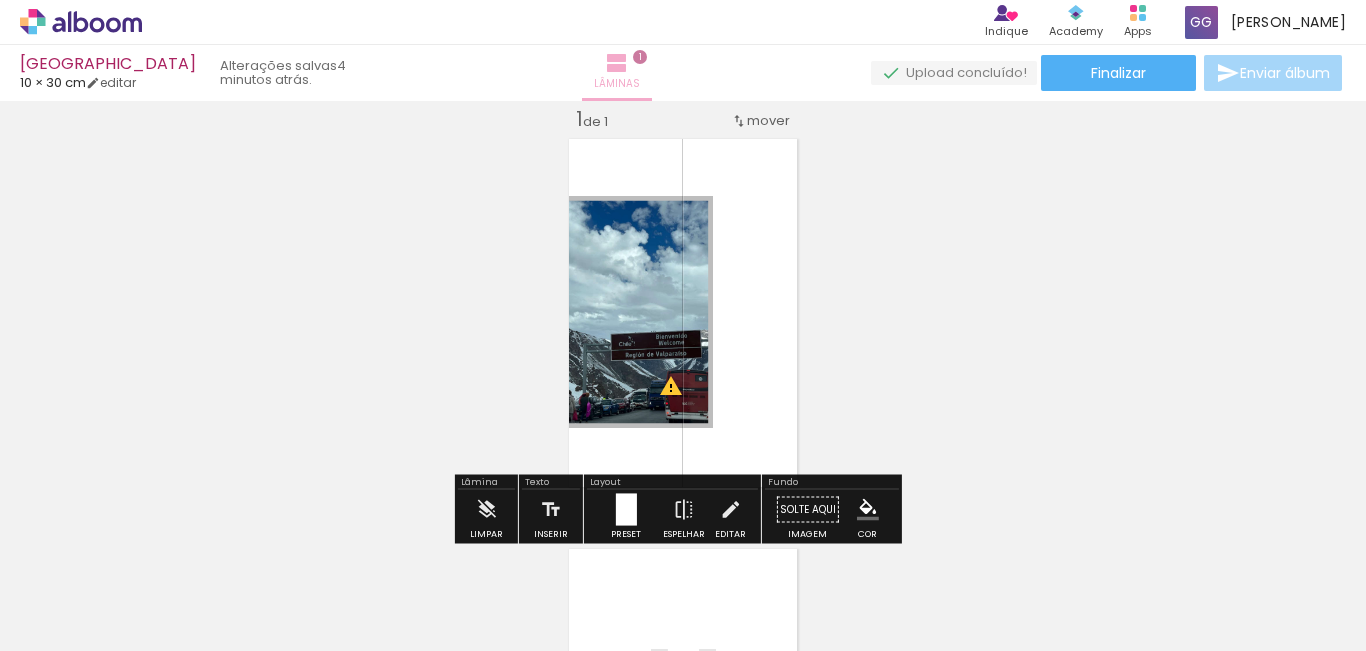 click on "1" at bounding box center [640, 57] 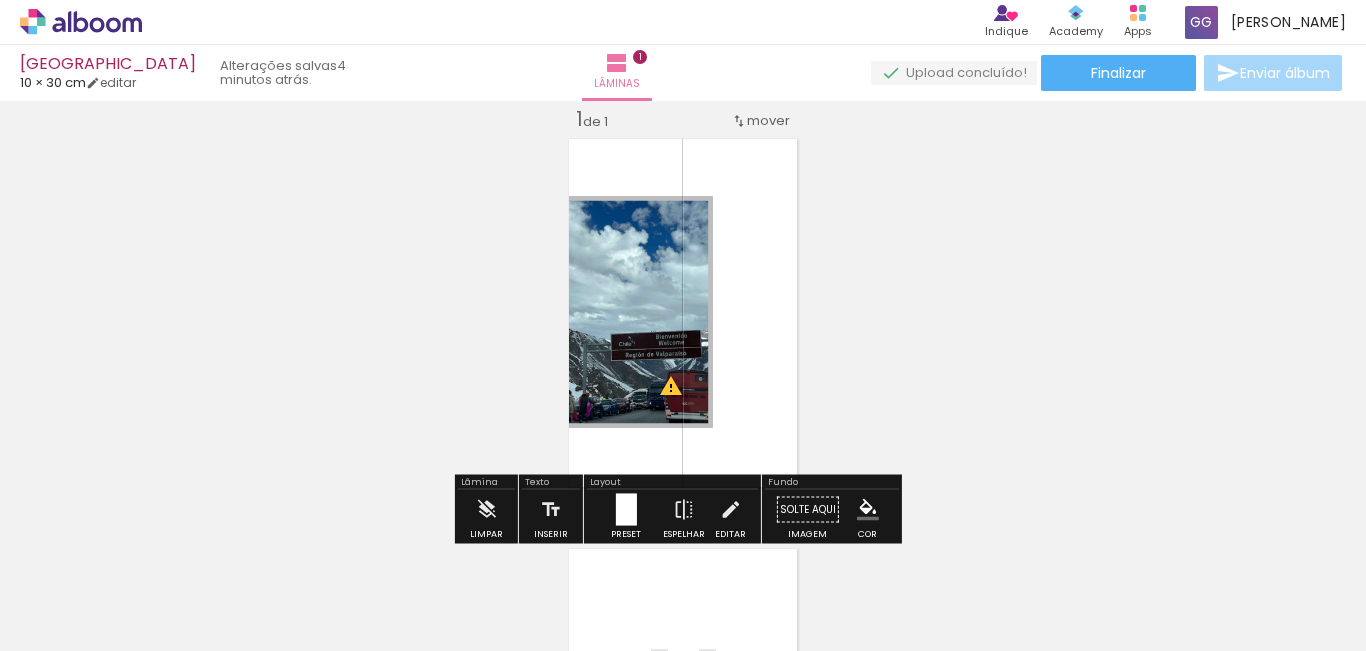 click 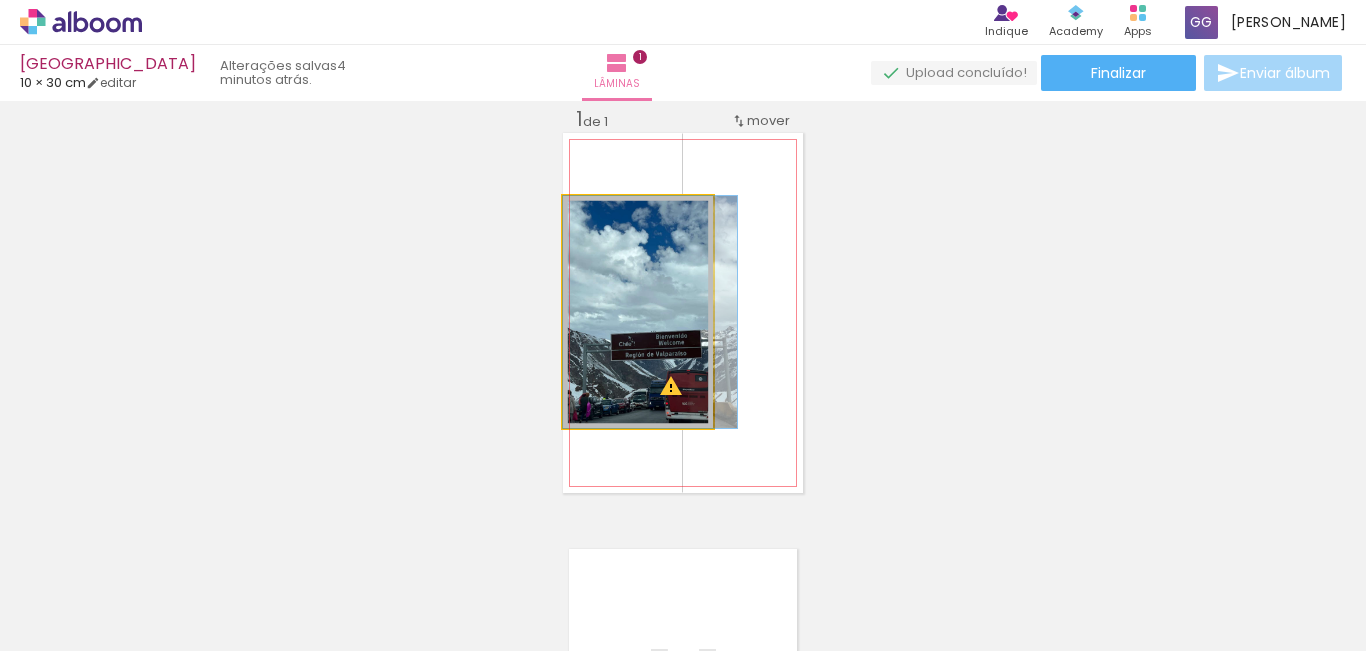 click 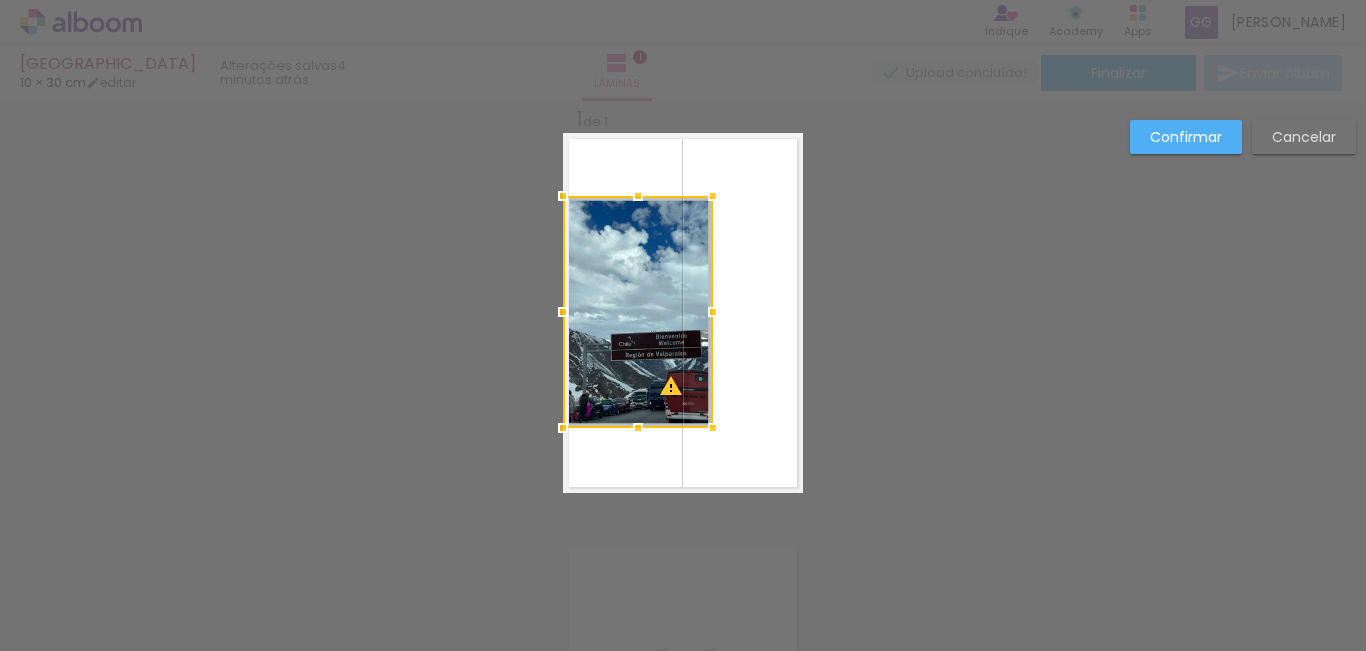 click at bounding box center (638, 312) 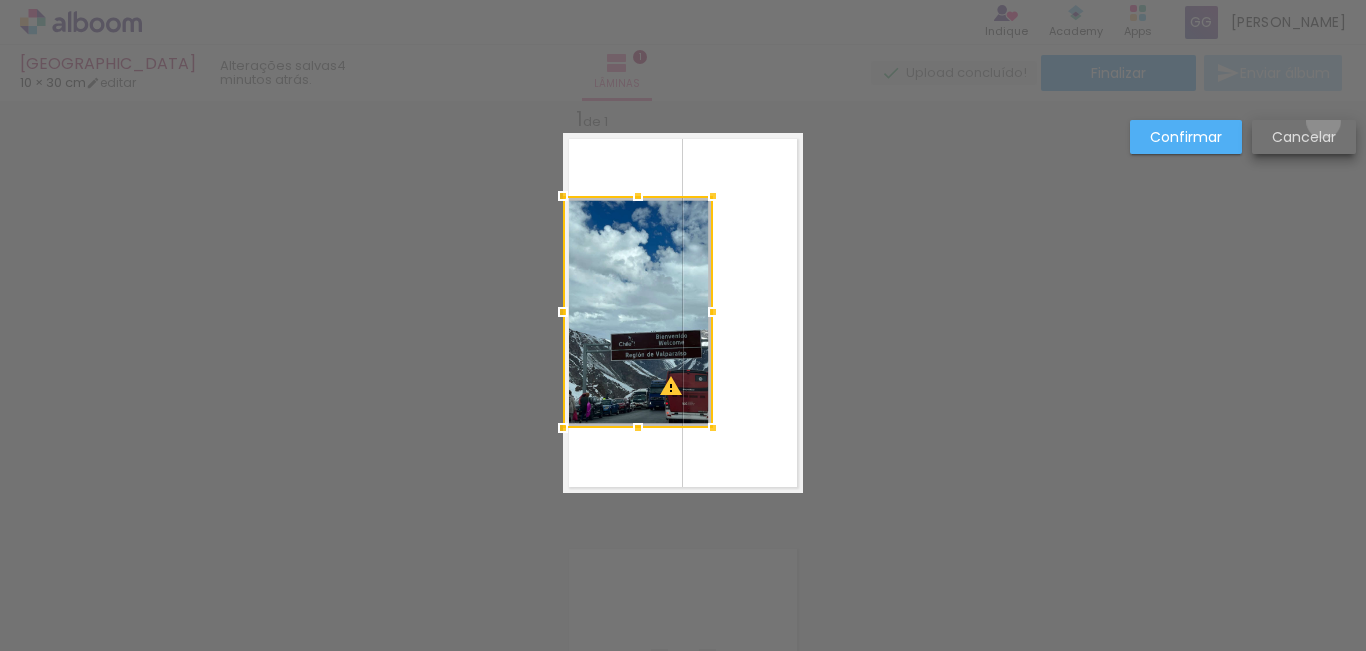 click on "Cancelar" at bounding box center [1304, 137] 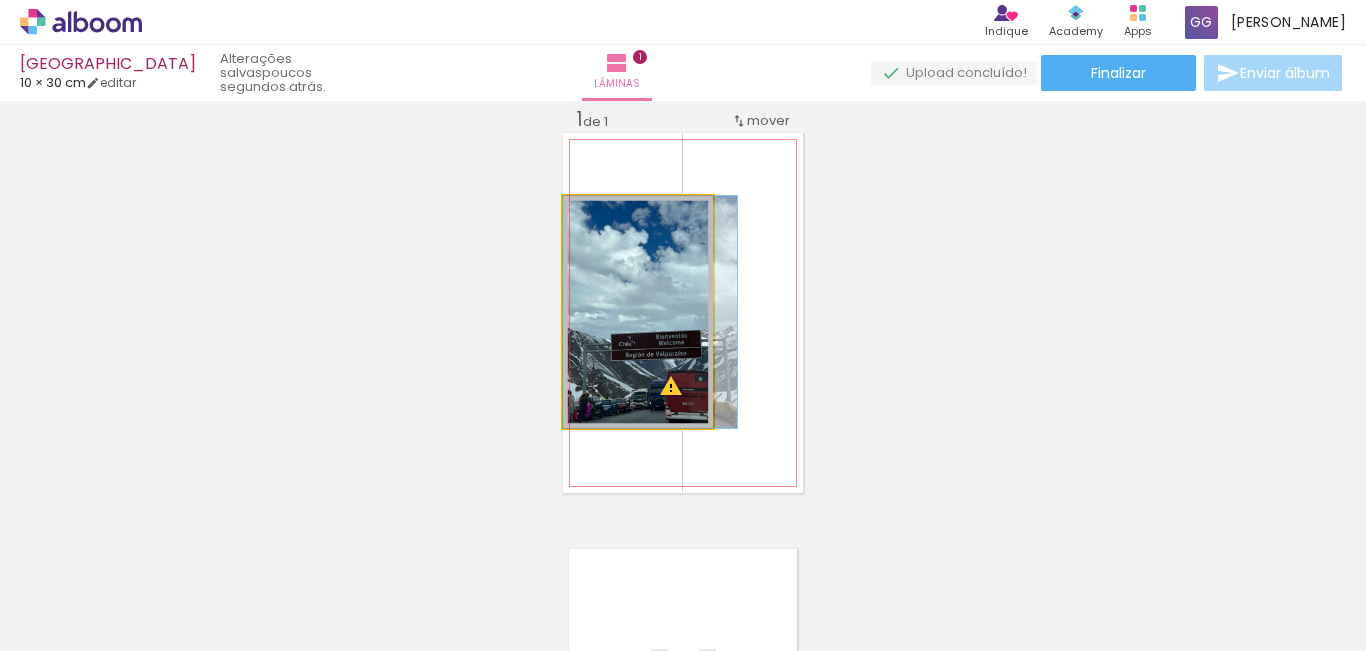 click 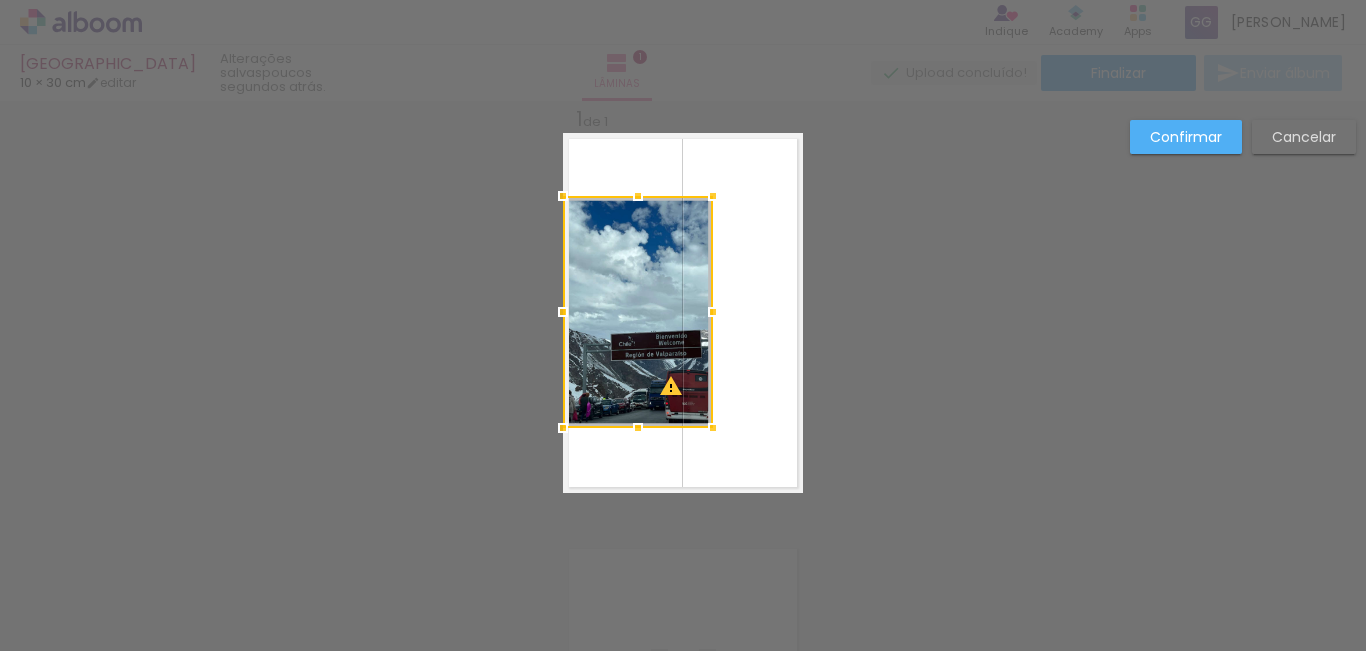 drag, startPoint x: 634, startPoint y: 368, endPoint x: 1317, endPoint y: 162, distance: 713.3898 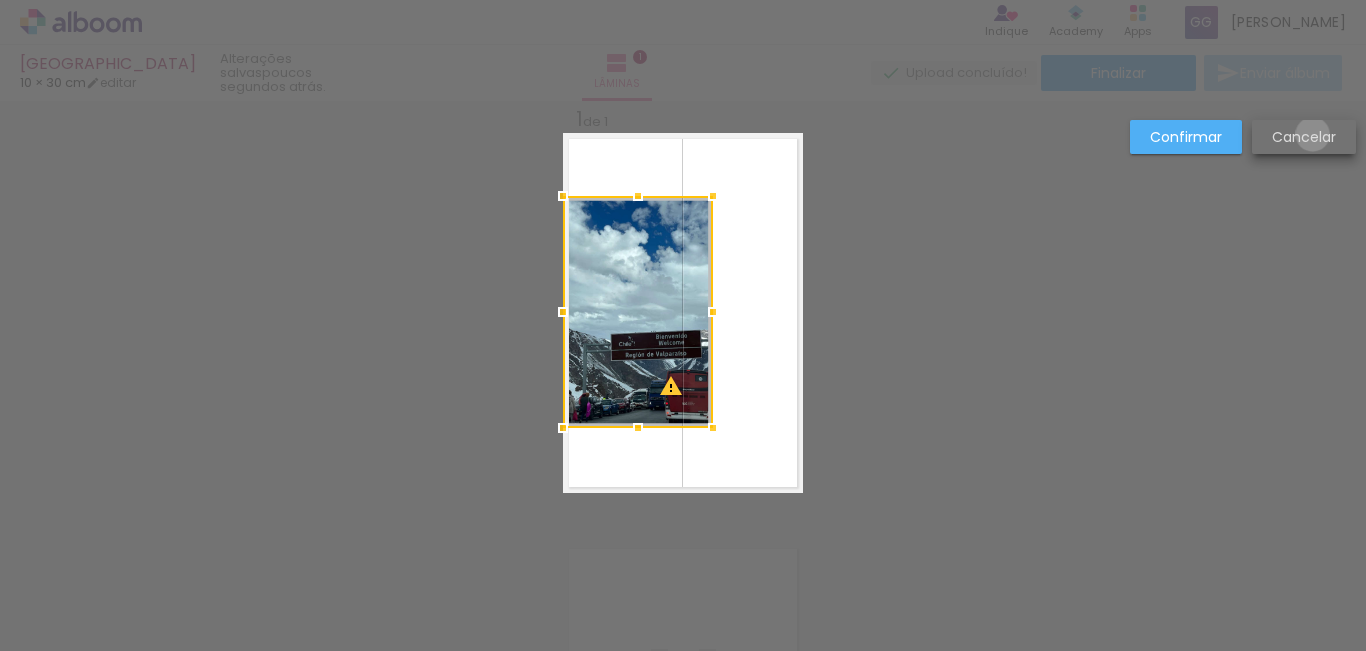 click on "Cancelar" at bounding box center [0, 0] 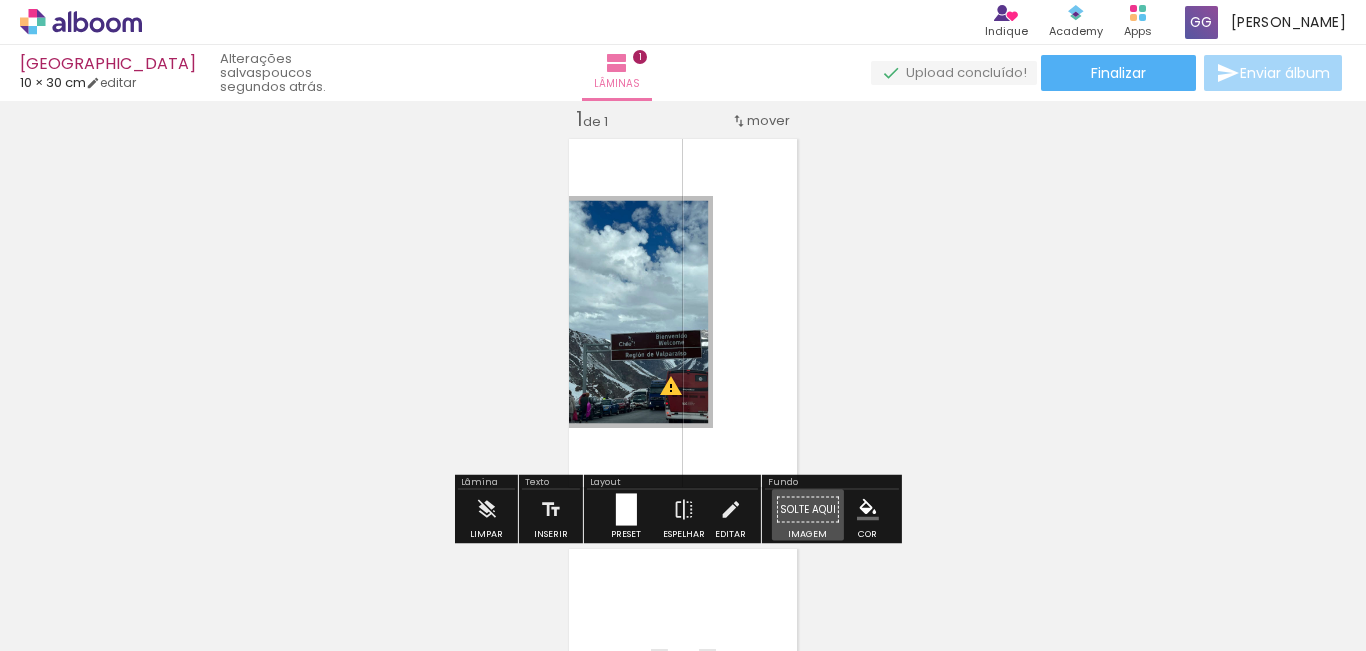 drag, startPoint x: 776, startPoint y: 510, endPoint x: 693, endPoint y: 366, distance: 166.2077 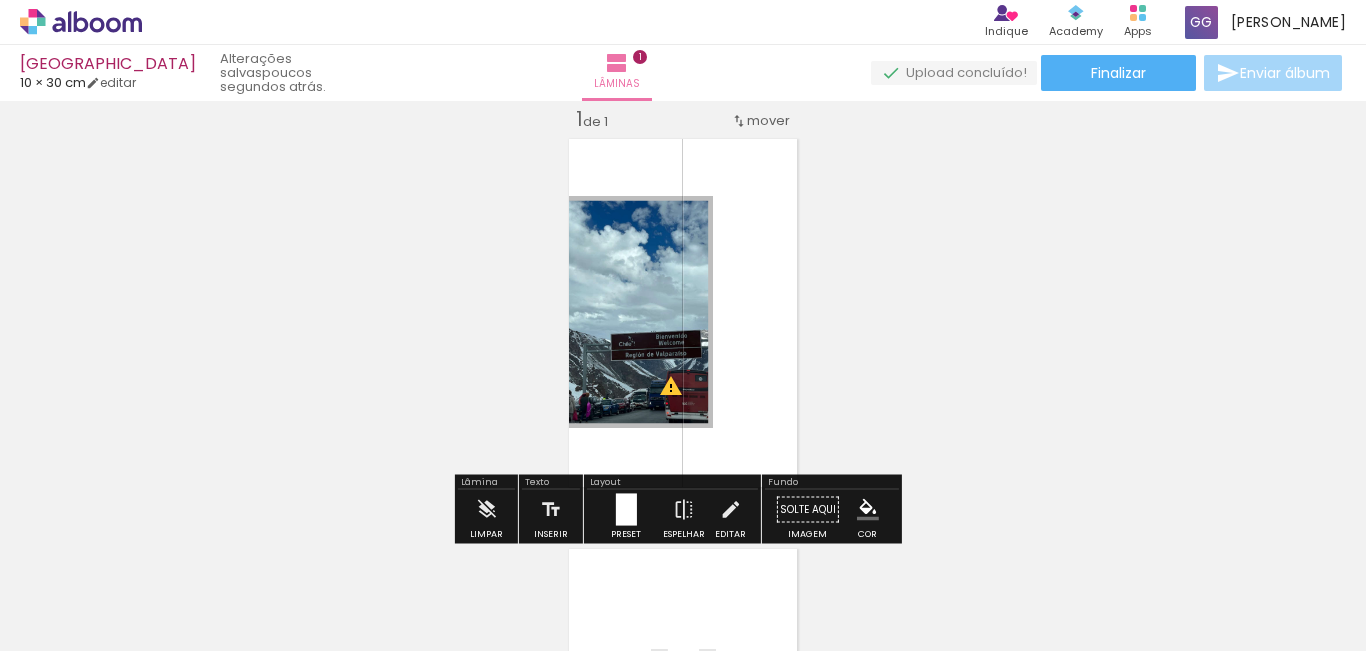 click at bounding box center (584, 217) 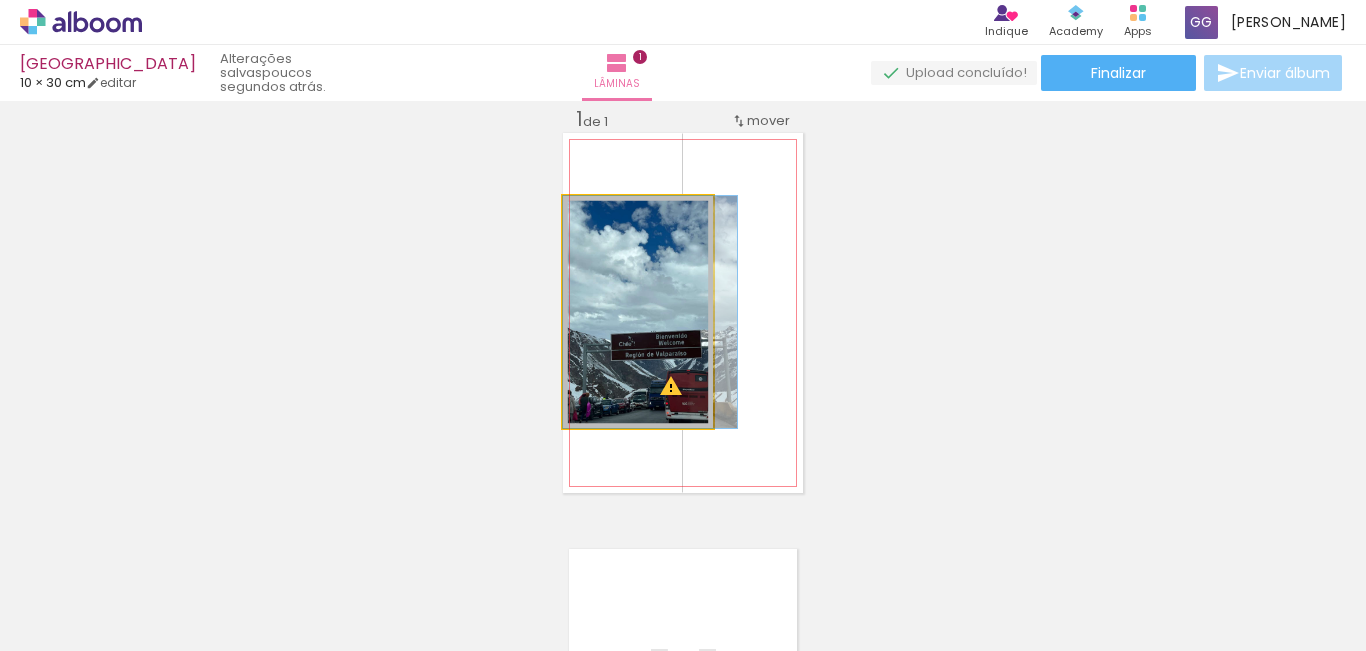 click at bounding box center [584, 217] 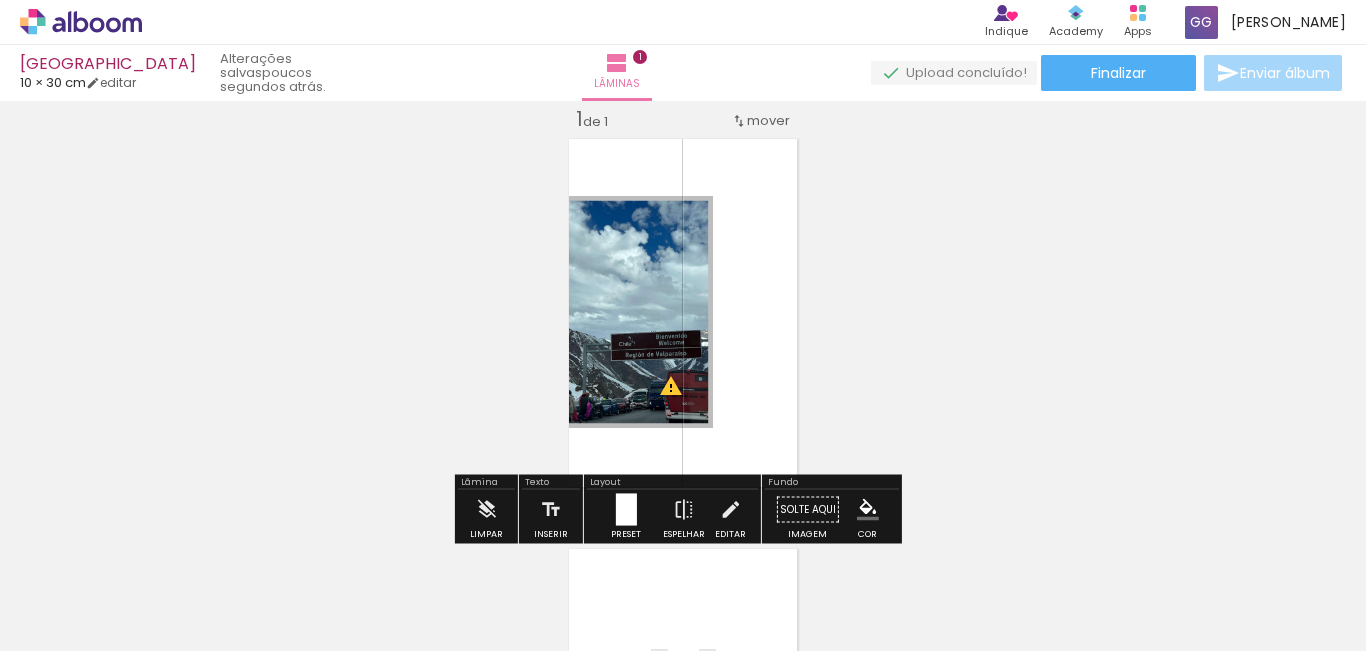 click at bounding box center [627, 295] 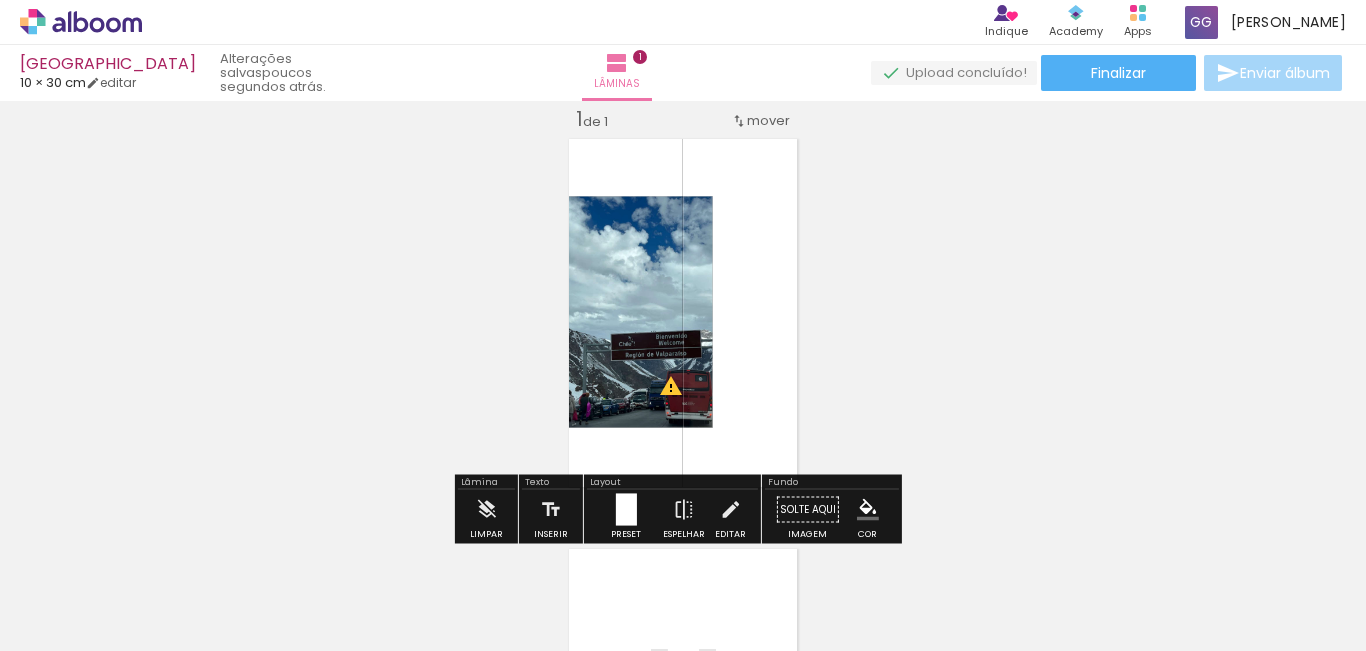 click on "mover" at bounding box center [768, 120] 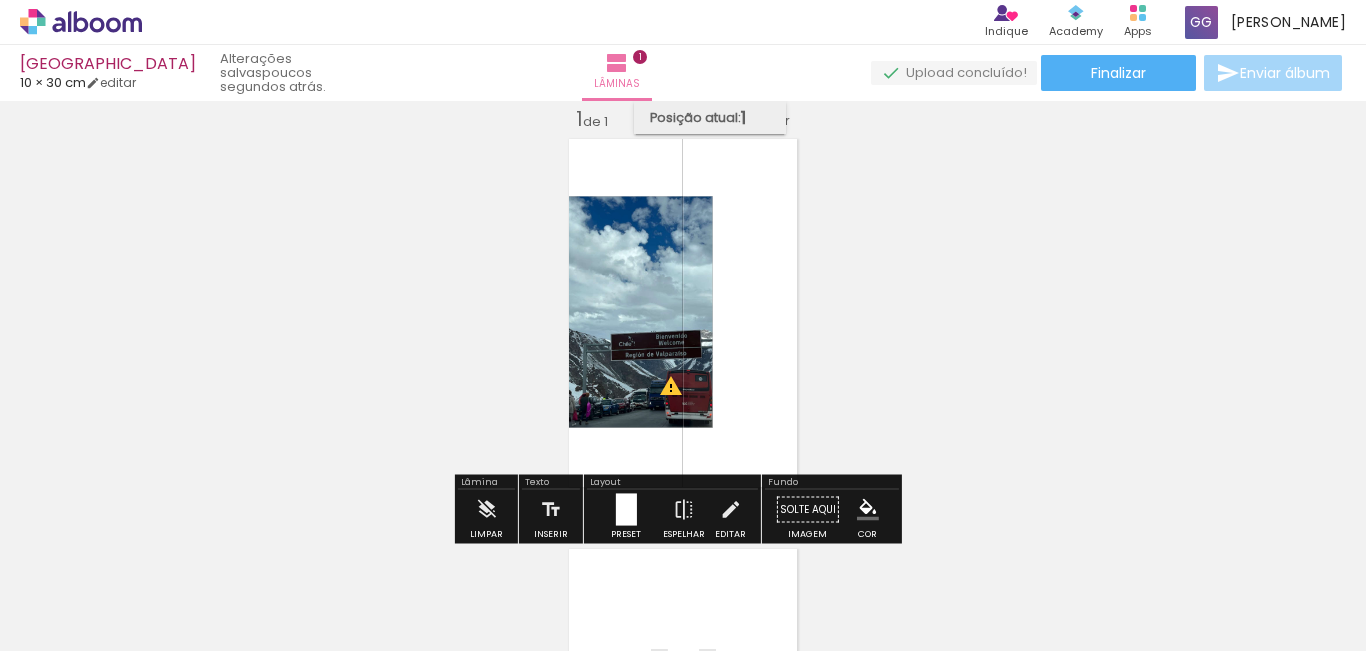 click on "1" at bounding box center [743, 117] 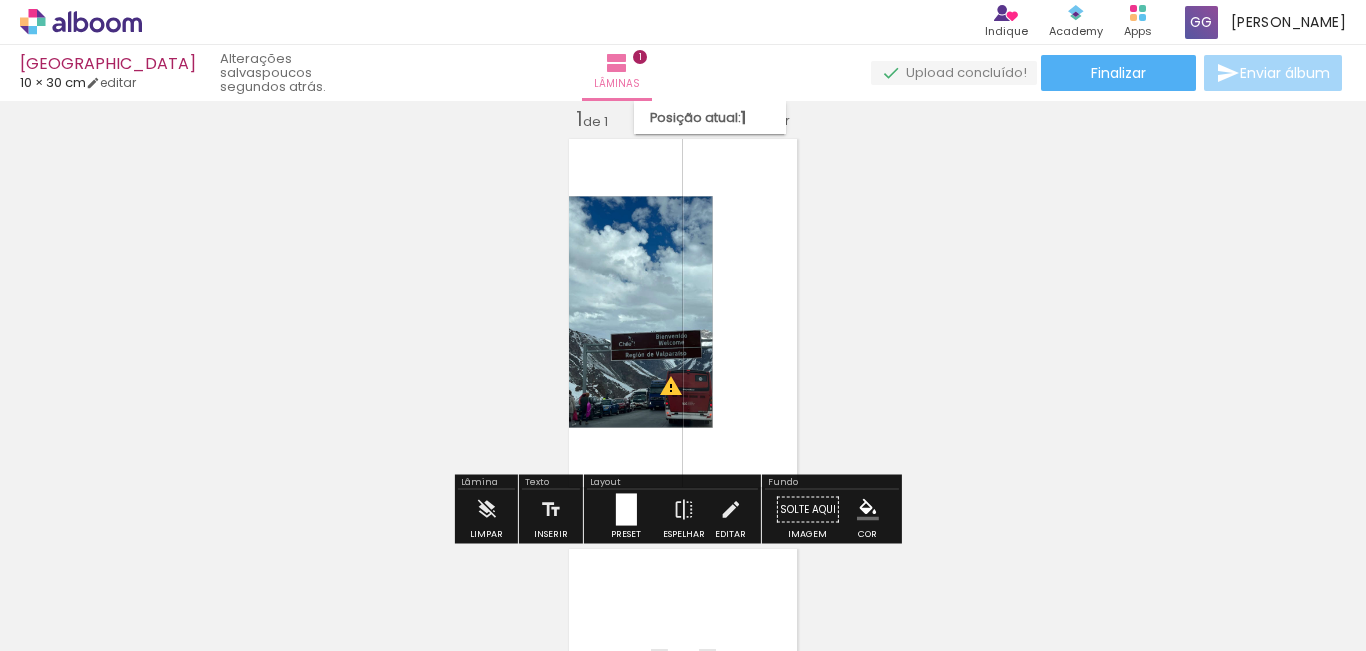 click 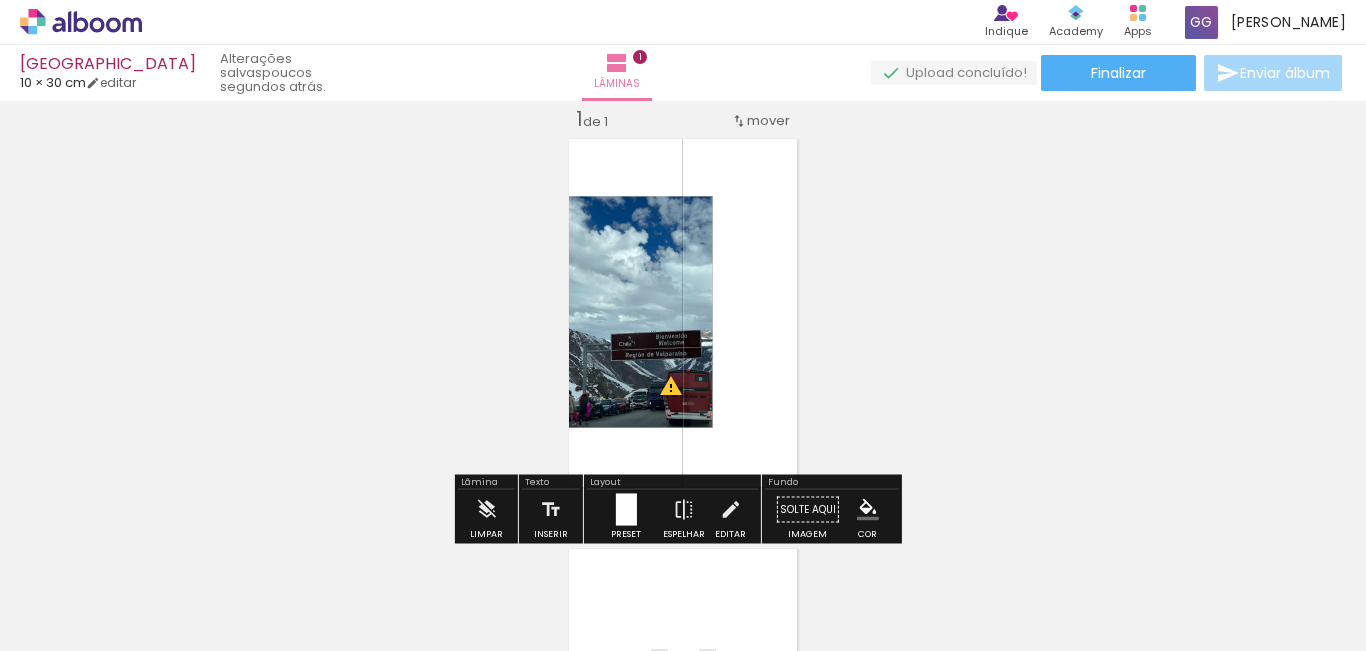 click 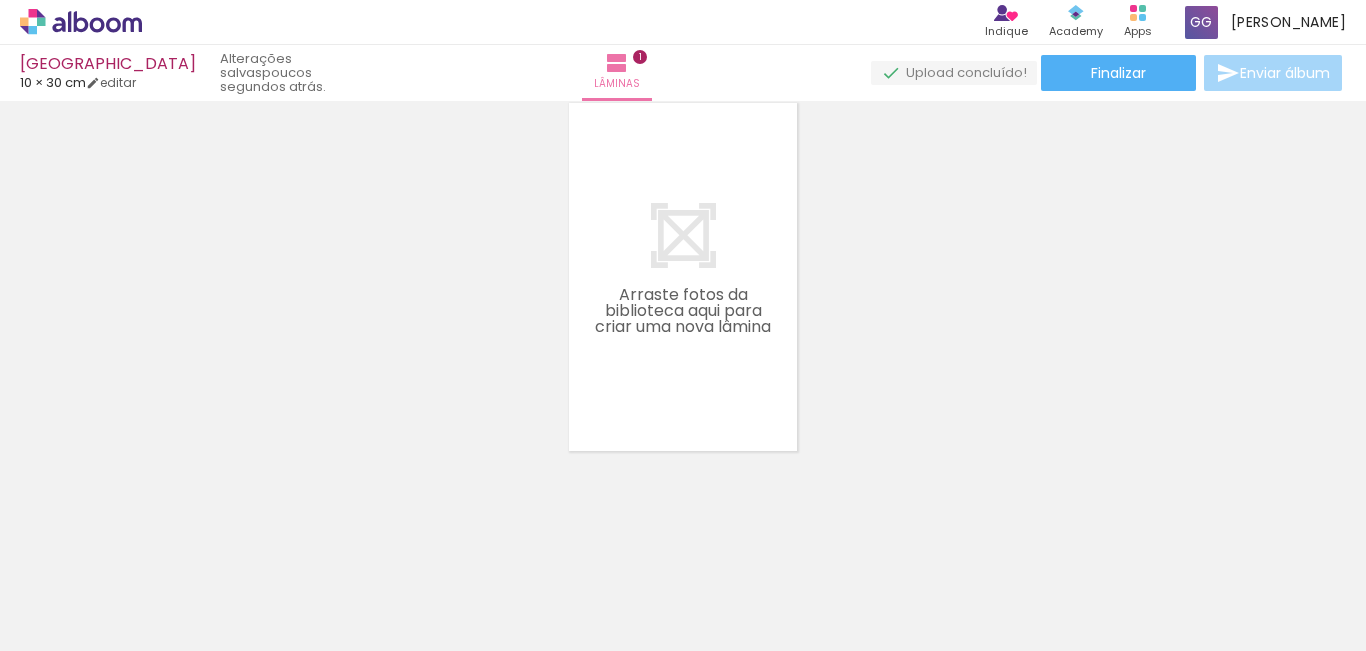 scroll, scrollTop: 473, scrollLeft: 0, axis: vertical 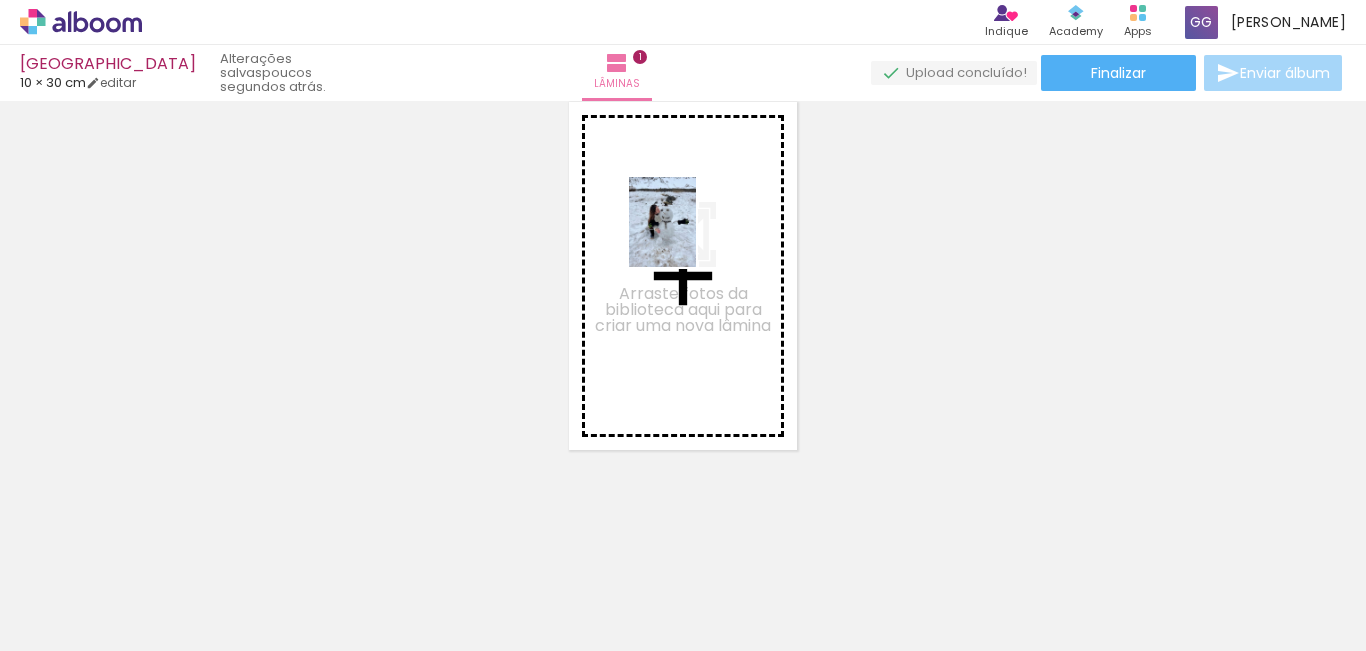 drag, startPoint x: 775, startPoint y: 592, endPoint x: 689, endPoint y: 237, distance: 365.2684 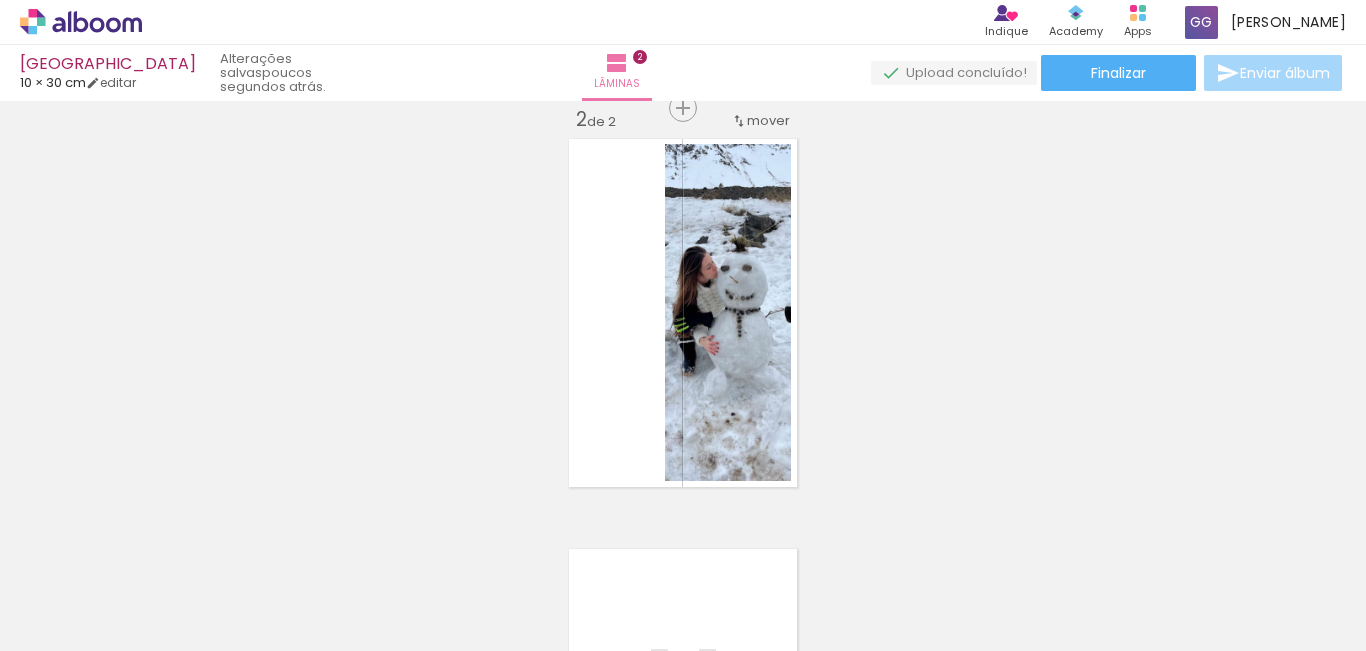 scroll, scrollTop: 436, scrollLeft: 0, axis: vertical 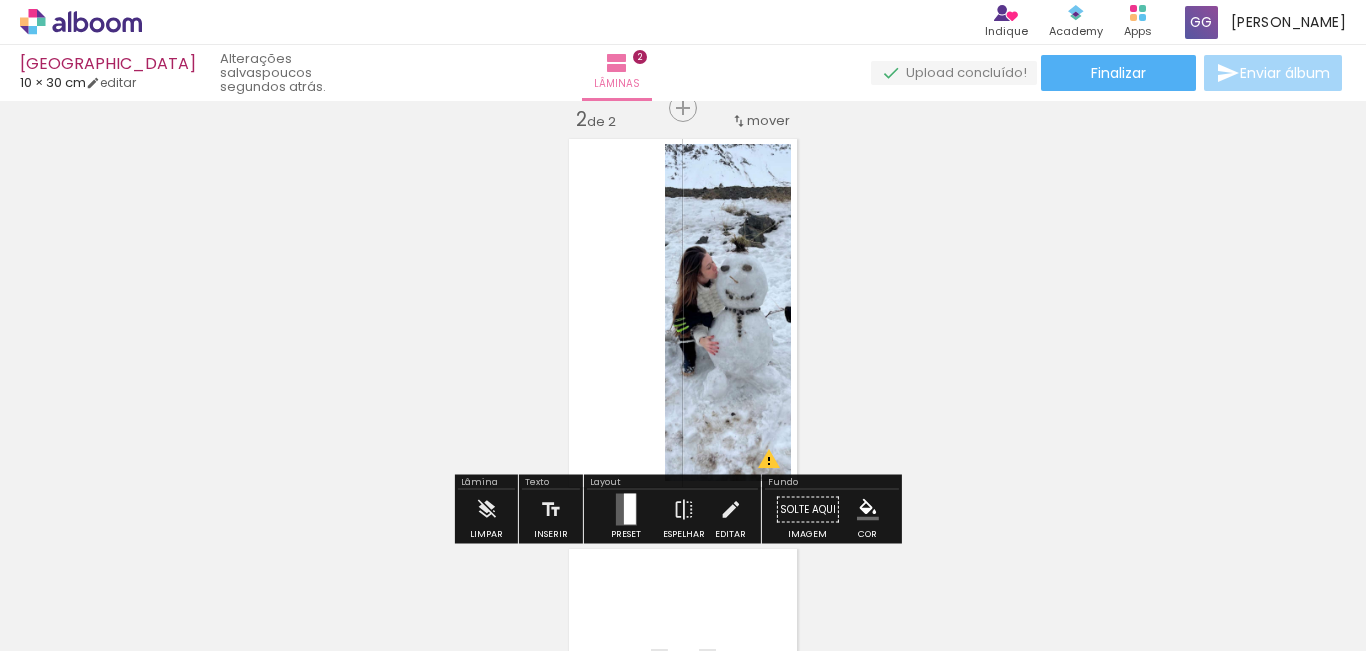 click on "Inserir lâmina 1  de 2  Inserir lâmina 2  de 2 O Designbox precisará aumentar a sua imagem em 510% para exportar para impressão. O Designbox precisará aumentar a sua imagem em 351% para exportar para impressão. O Designbox precisará aumentar a sua imagem em 510% para exportar para impressão." at bounding box center (683, 287) 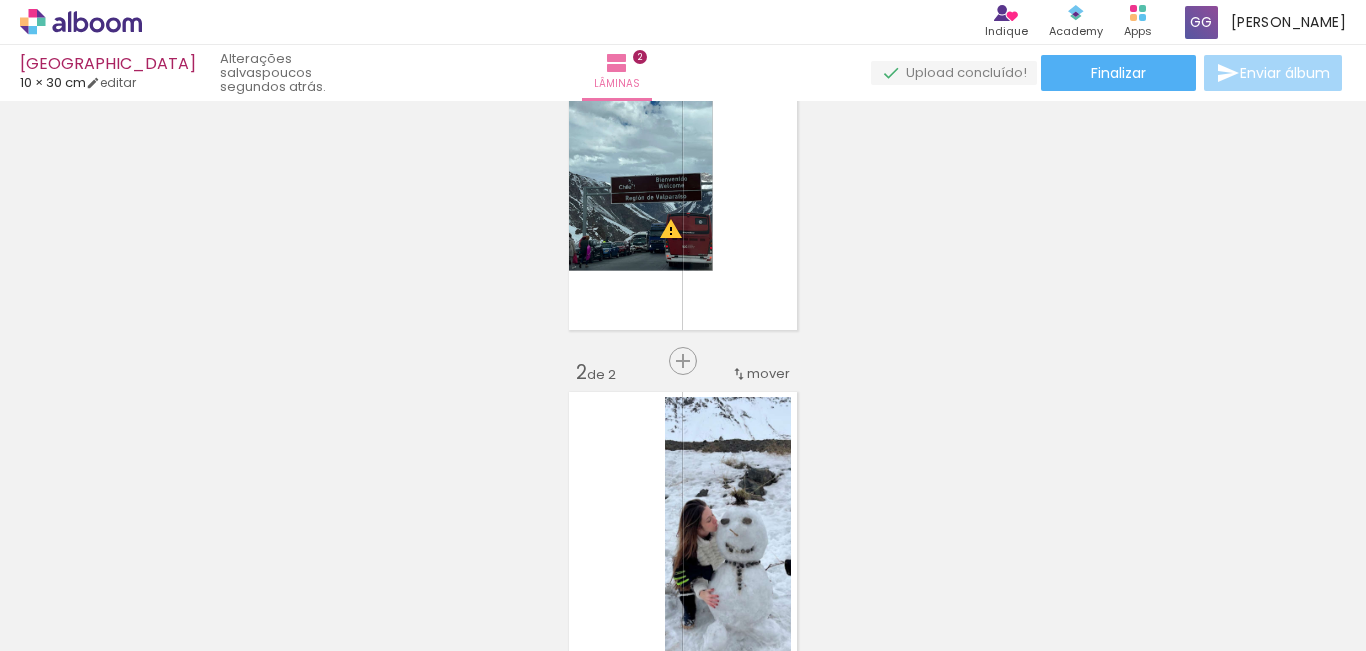 scroll, scrollTop: 0, scrollLeft: 0, axis: both 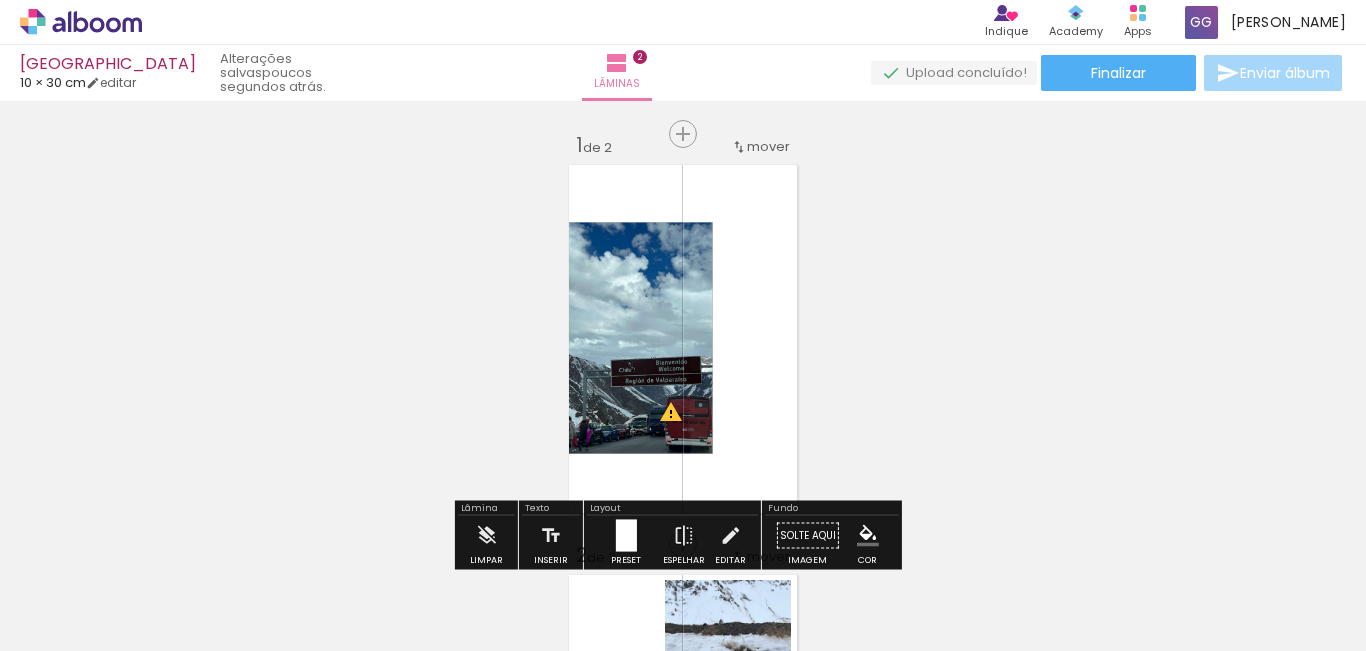click 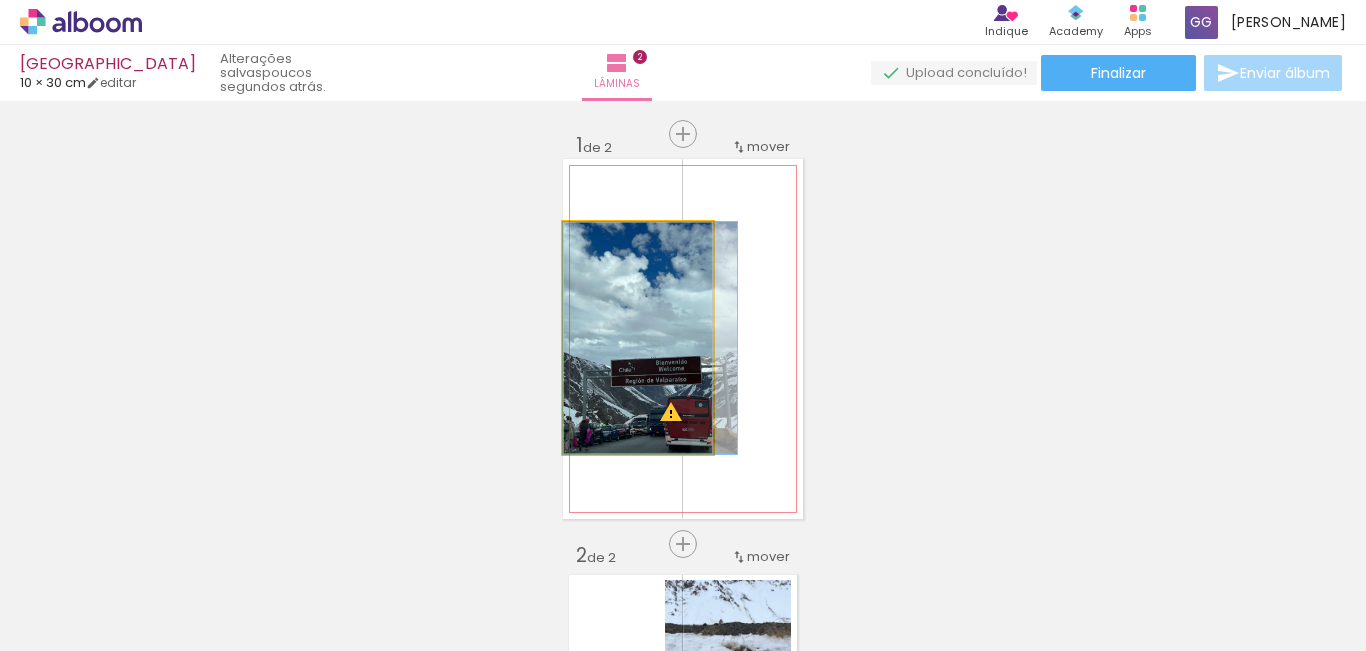 drag, startPoint x: 591, startPoint y: 357, endPoint x: 651, endPoint y: 291, distance: 89.19641 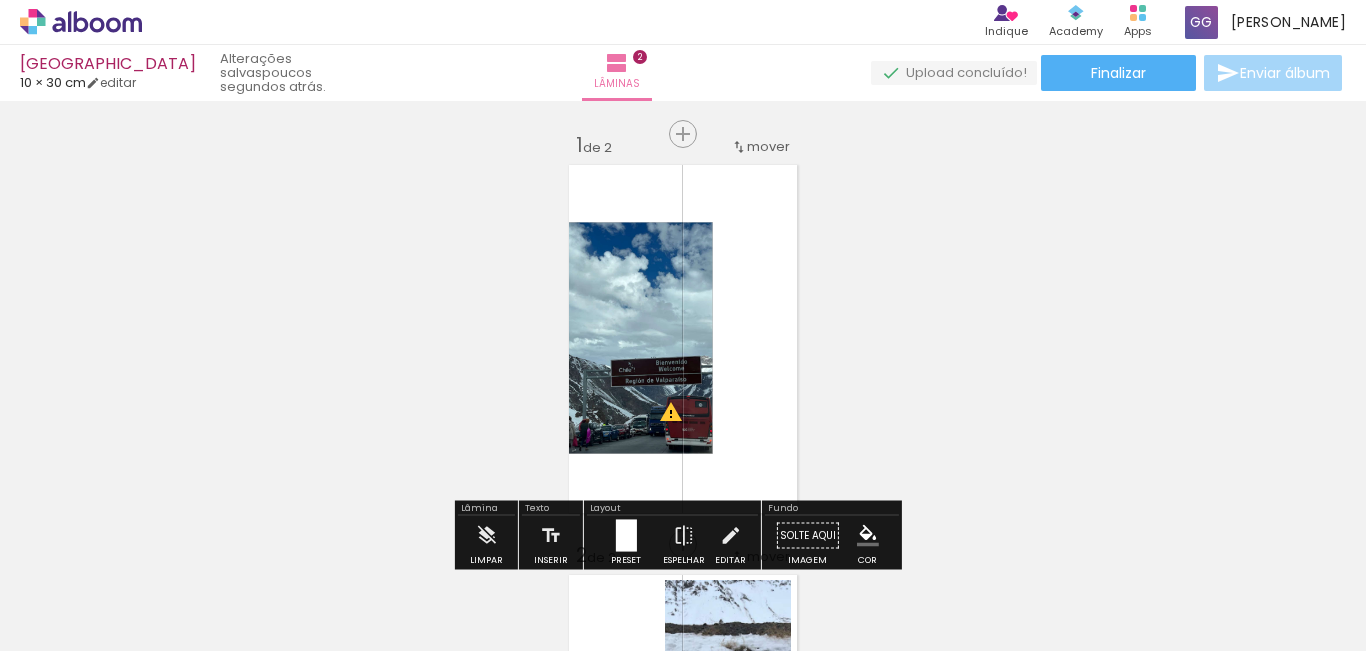click on "P&B" at bounding box center [0, 0] 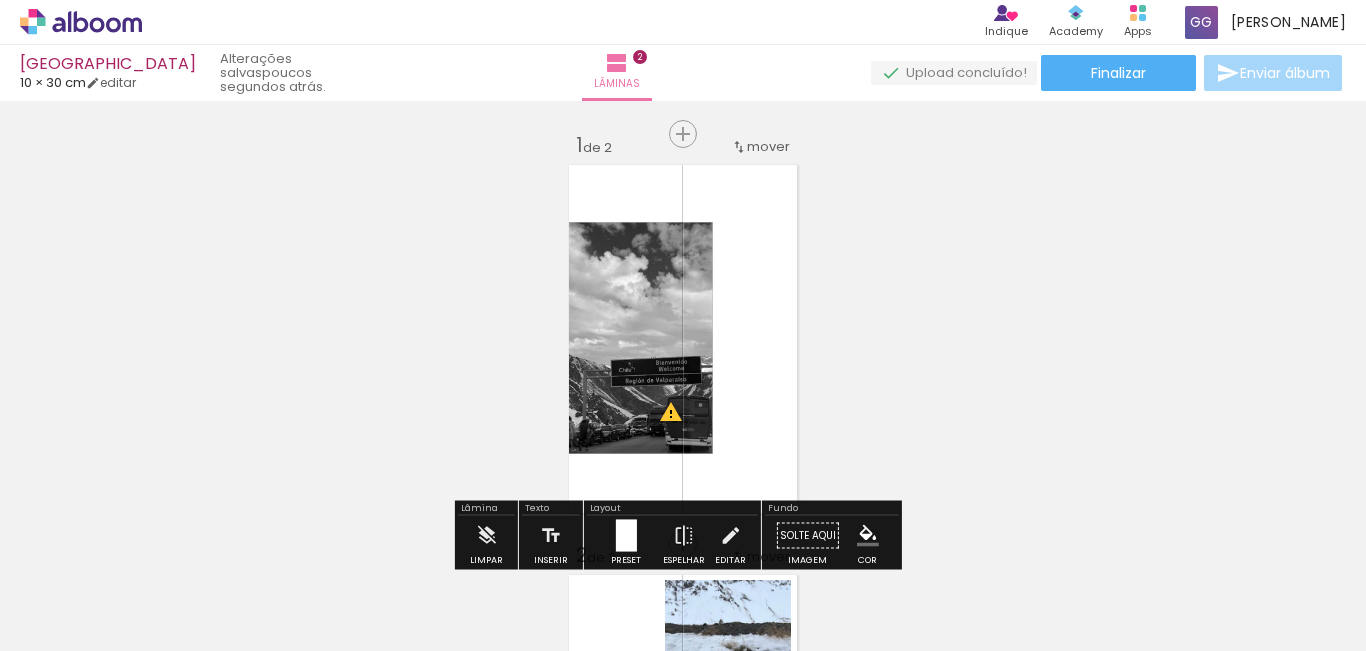 click on "P&B" at bounding box center (0, 0) 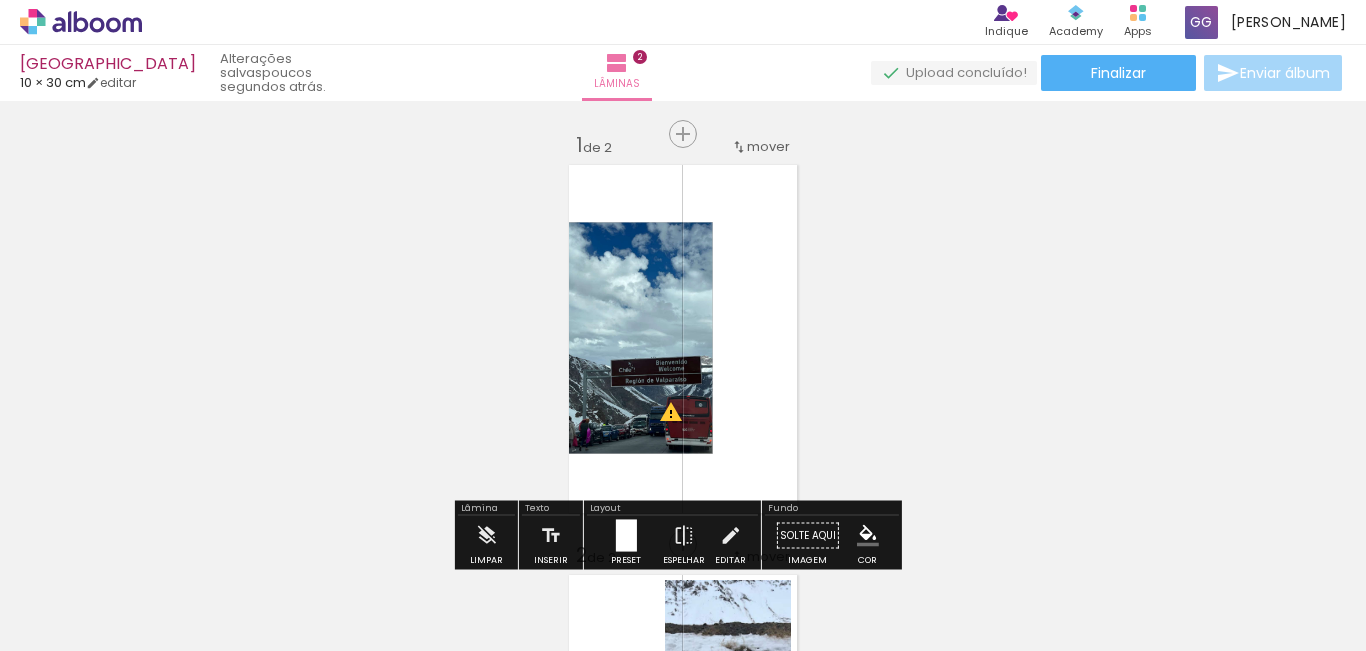 click at bounding box center [627, 274] 